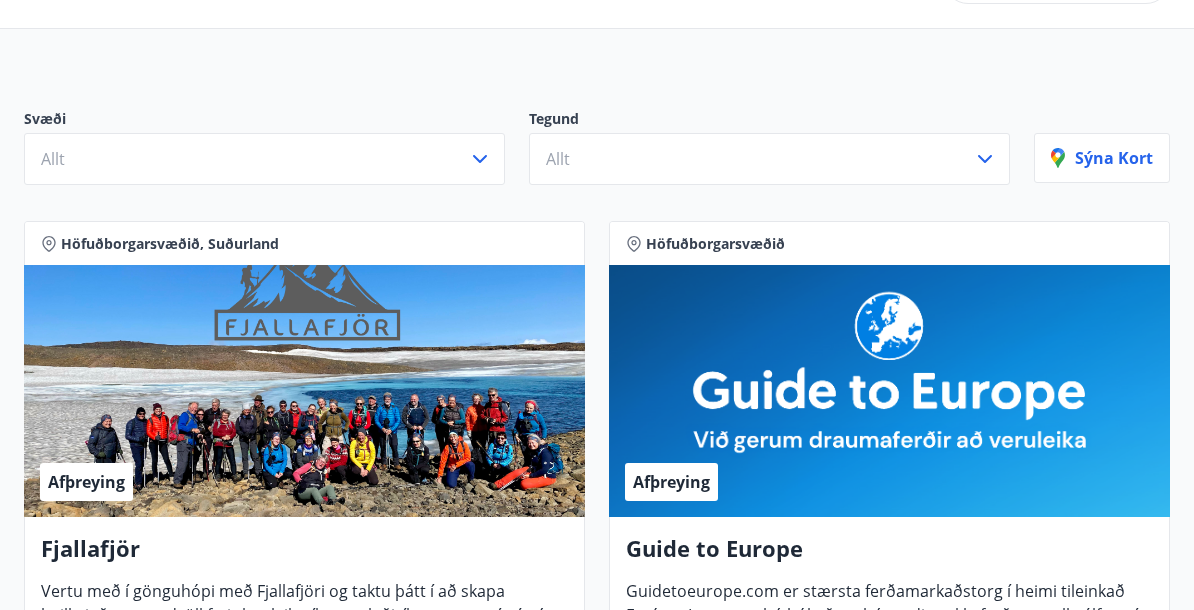 scroll, scrollTop: 0, scrollLeft: 0, axis: both 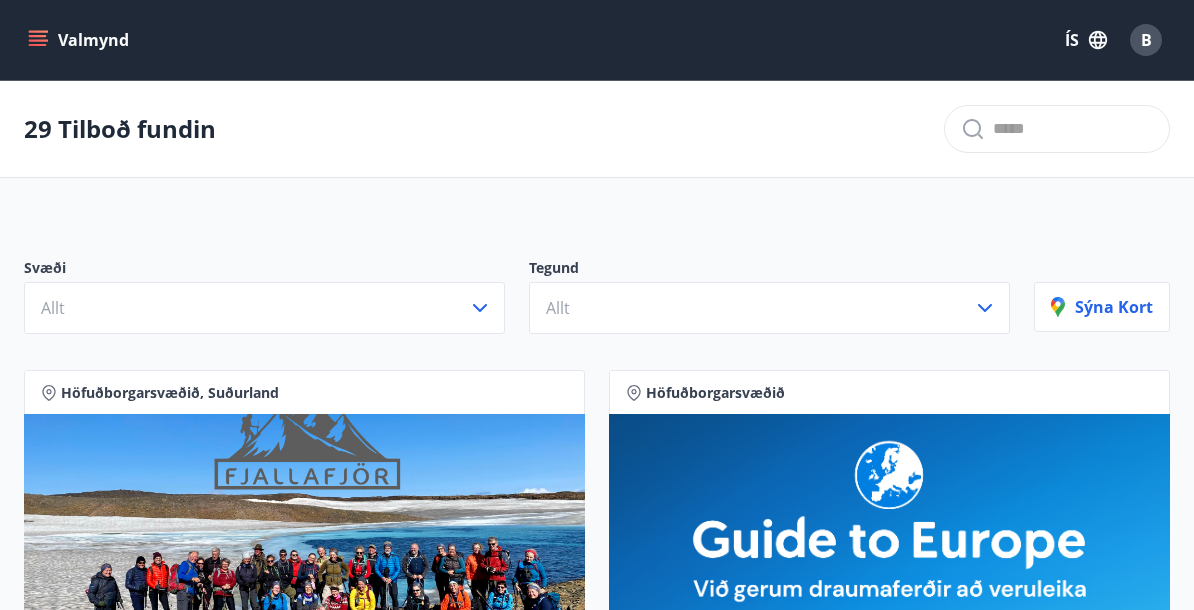 click on "Valmynd" at bounding box center [80, 40] 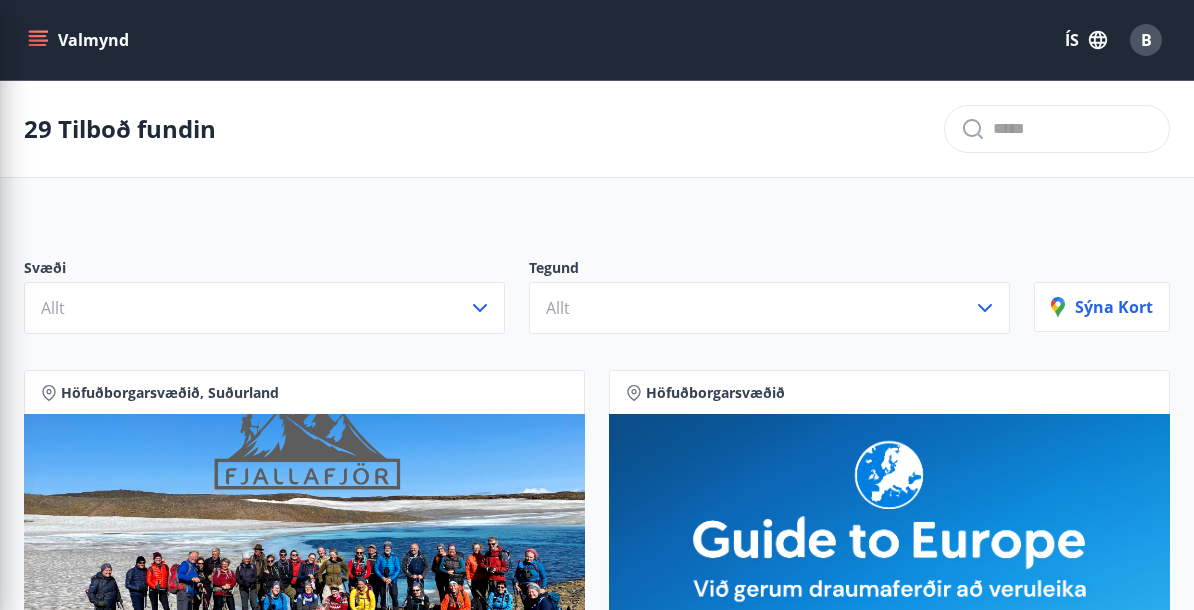 click on "Verð frá : 5.500 kr. Nánar Höfuðborgarsvæðið Afþreying Guide to Europe Guidetoeurope.com er stærsta ferðamarkaðstorg í heimi tileinkað Evrópu. Þar getur þú bókað tugþúsundir pakkaferða um alla álfuna í samstarfi við öll helstu flugfélög, hótel, bílaleigur, lestarfélög og ferðaþjónustur. Verð frá : 30.000 kr. Nánar Suðurland, Vestfirðir Afþreying Ferðafélag Íslands Ferðaávísunin gildir til greiðslu á ferðum og verkefnum sem skipulögð eru  frá skrifstofu Ferðafélags Íslands í Mörkinni 6 í [CITY]. Verð frá : 20.000 kr. Nánar Norðurland Hótel Hótel Siglunes Hótel Siglunes er aðeins meira en venjulegt hótel. Það er fjölskyldurekið og nostrað við öll smáatriði. :" at bounding box center (597, 4464) 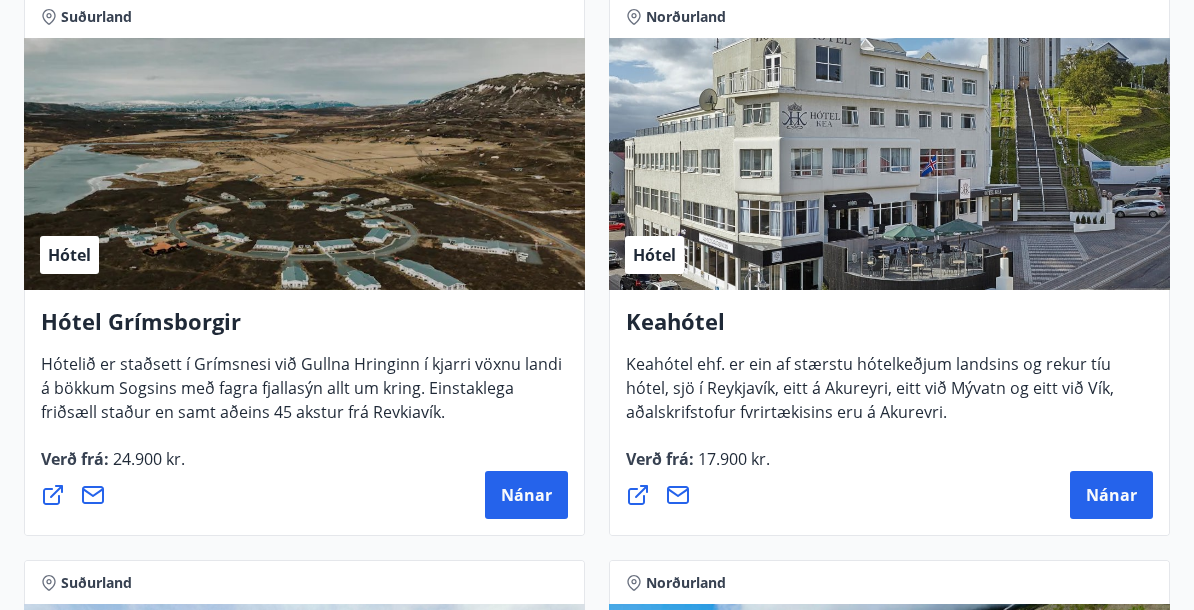 scroll, scrollTop: 1552, scrollLeft: 0, axis: vertical 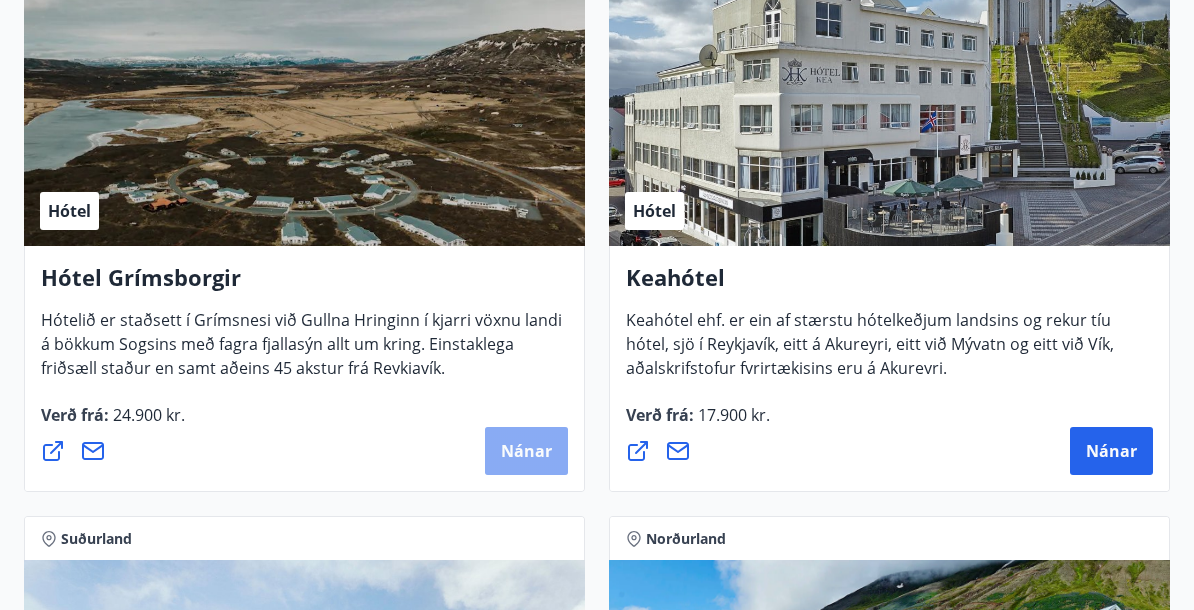 click on "Nánar" at bounding box center (526, 451) 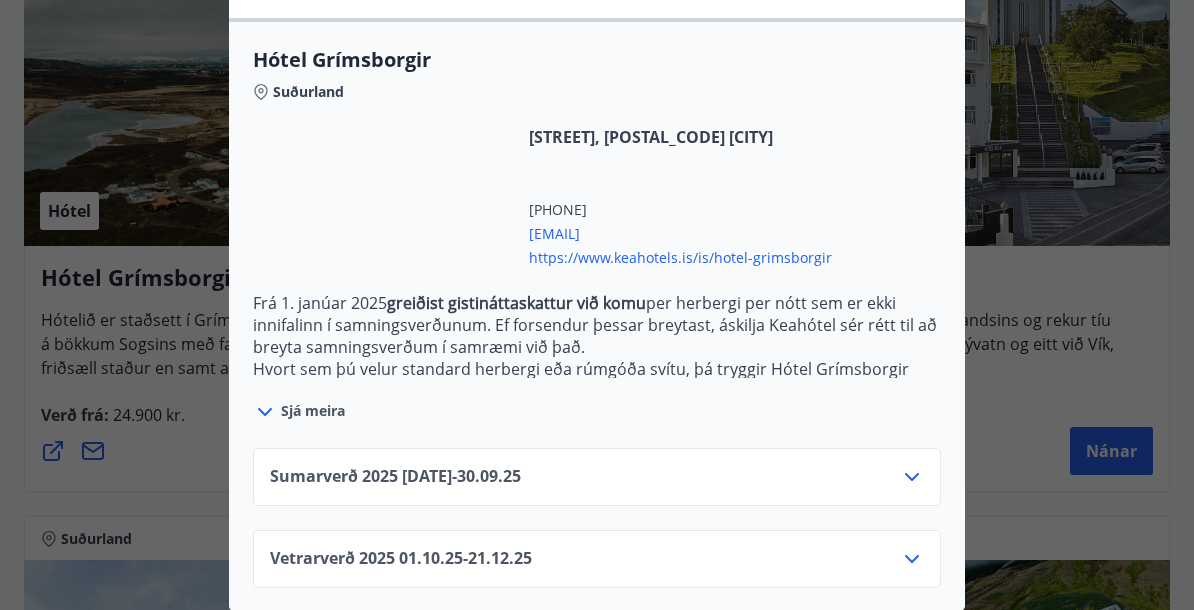 scroll, scrollTop: 515, scrollLeft: 0, axis: vertical 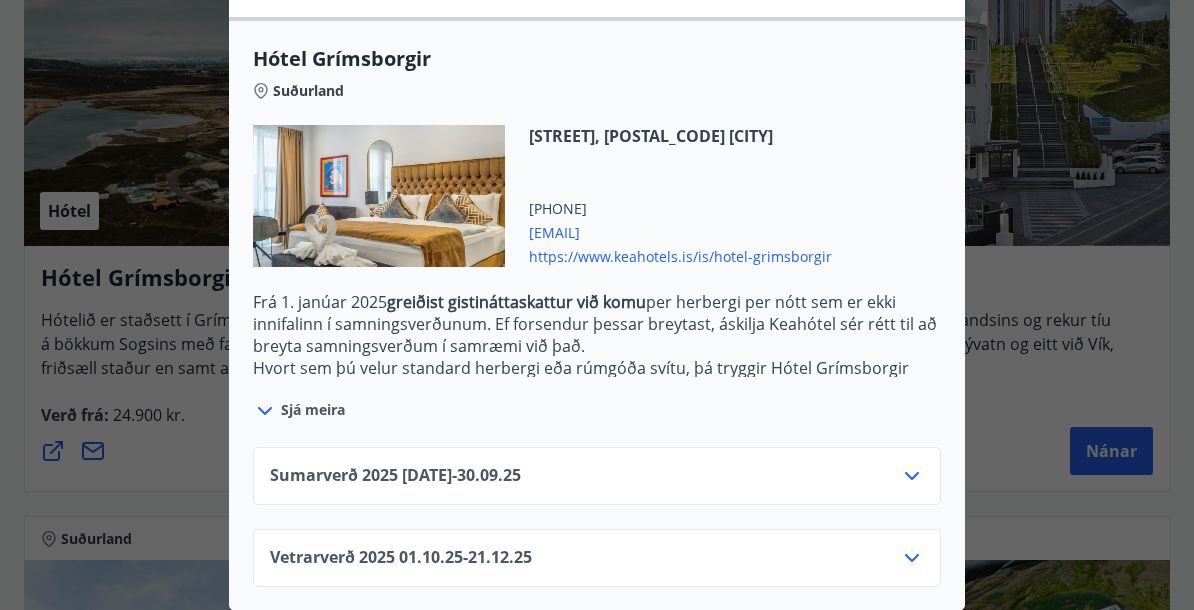 click on "Sumarverð 2025   [DATE]  -  [DATE]" at bounding box center (597, 484) 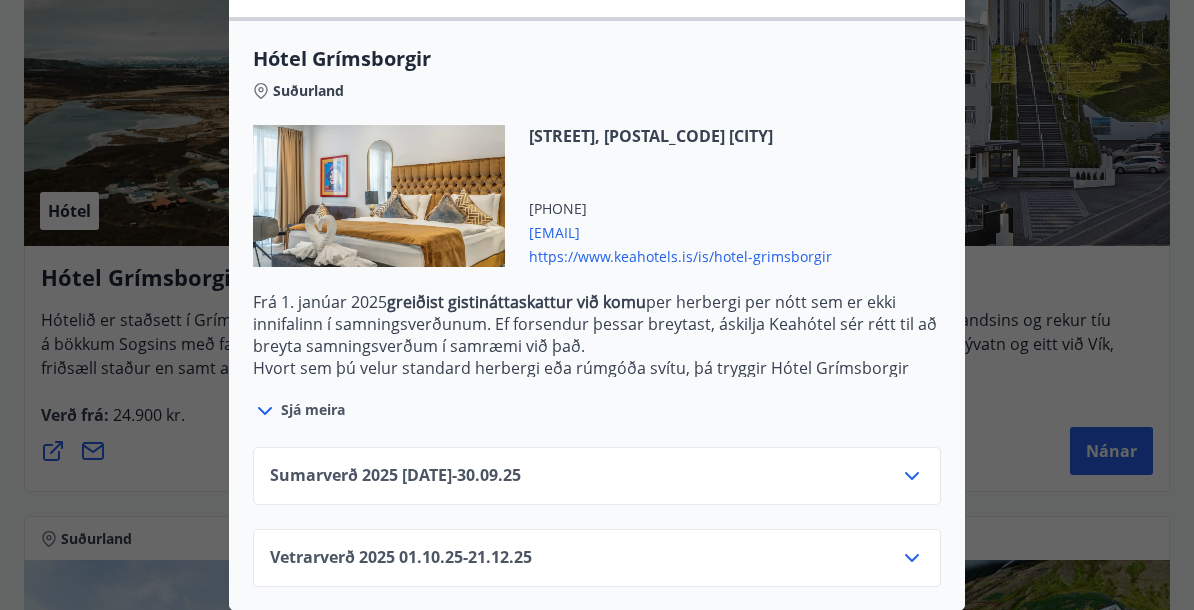 click 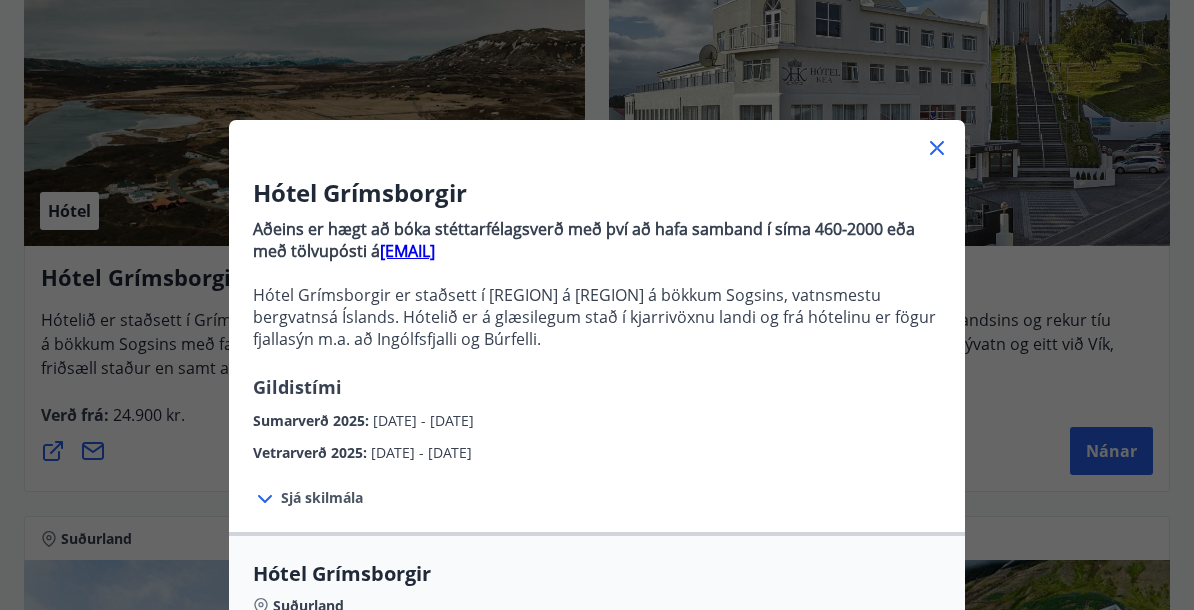 scroll, scrollTop: 677, scrollLeft: 0, axis: vertical 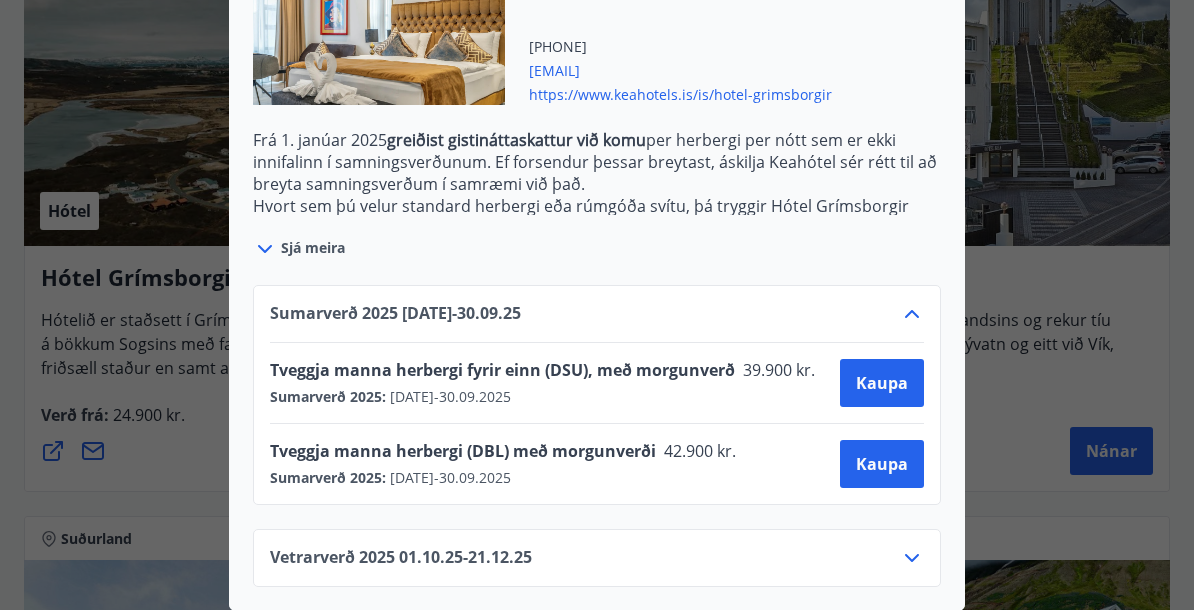 click on "Vetrarverð 2025   [DATE]  -  [DATE]" at bounding box center [597, 566] 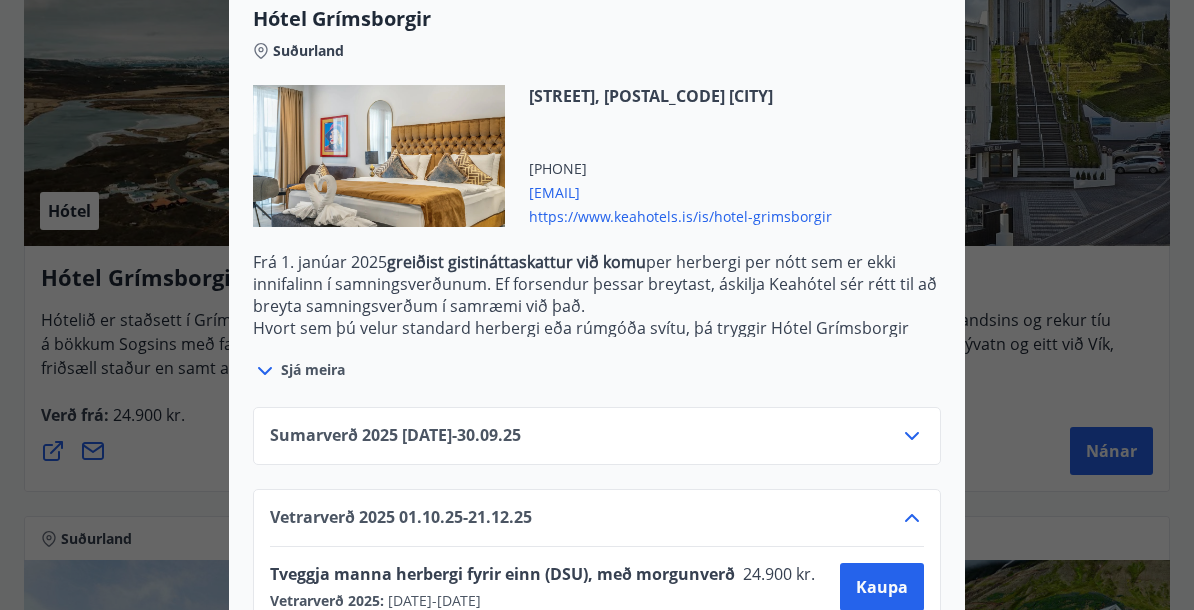 scroll, scrollTop: 533, scrollLeft: 0, axis: vertical 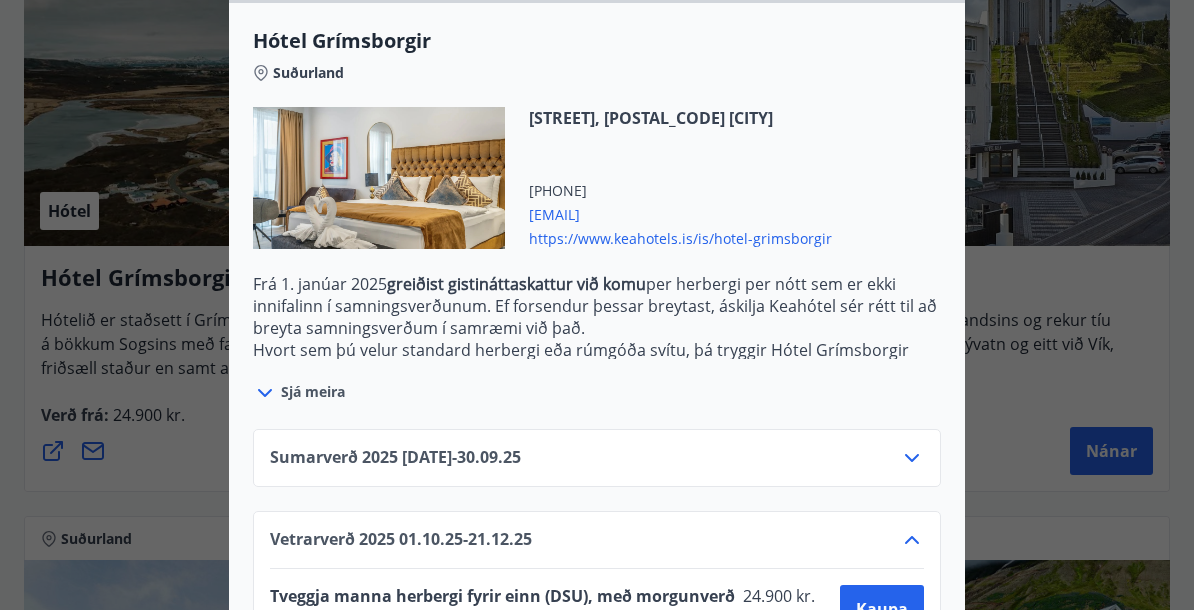 click at bounding box center (379, 178) 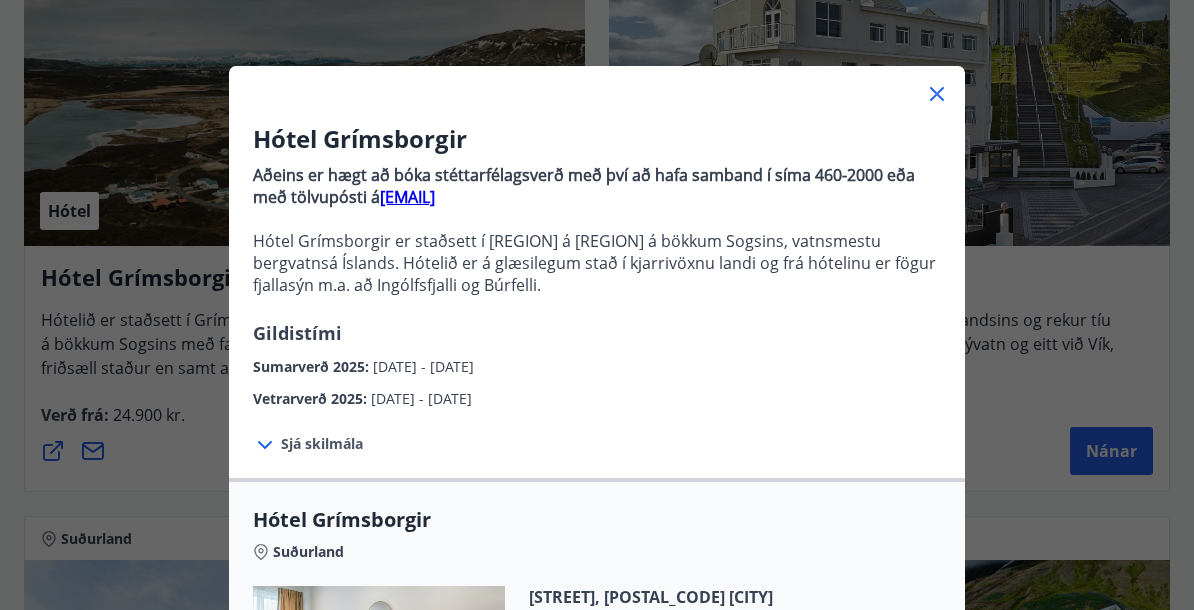 scroll, scrollTop: 11, scrollLeft: 0, axis: vertical 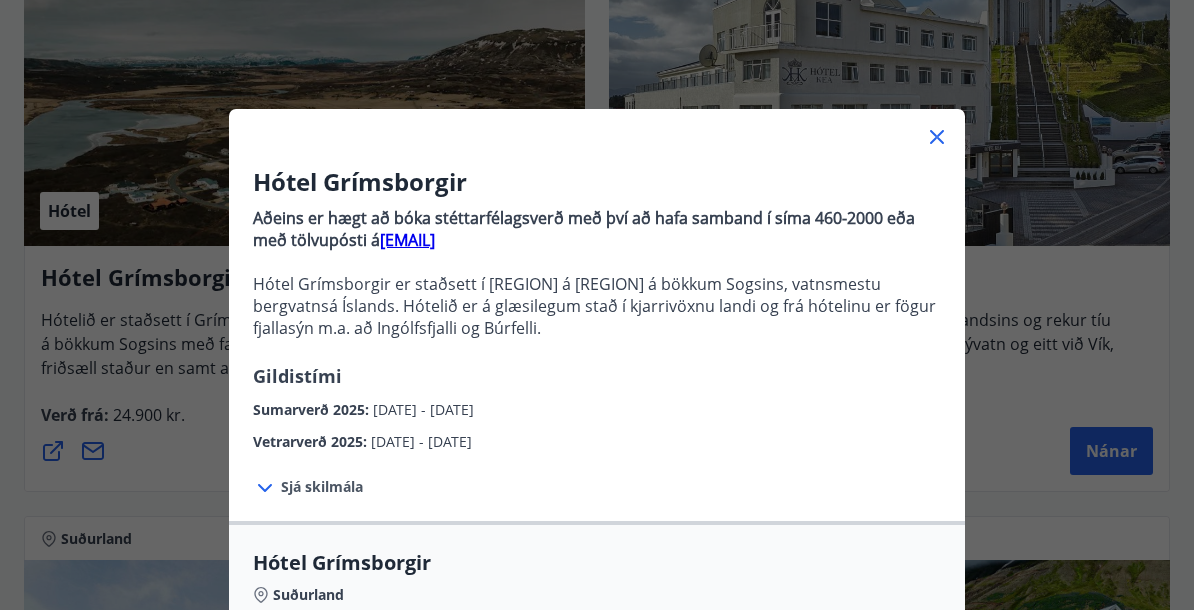 click 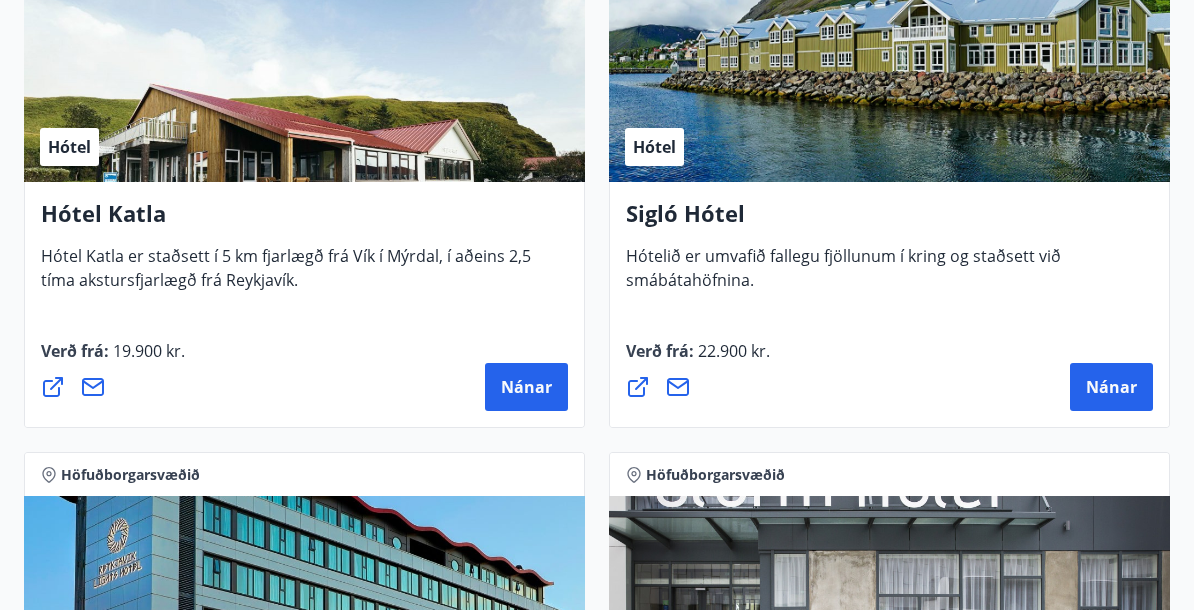 scroll, scrollTop: 2206, scrollLeft: 0, axis: vertical 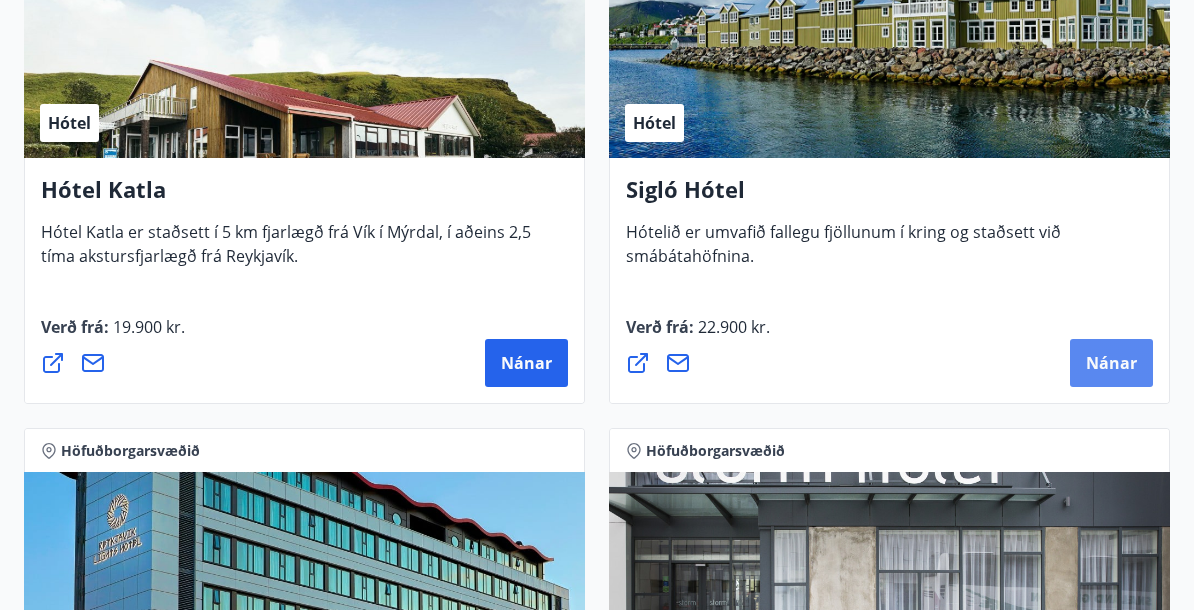 click on "Nánar" at bounding box center [1111, 363] 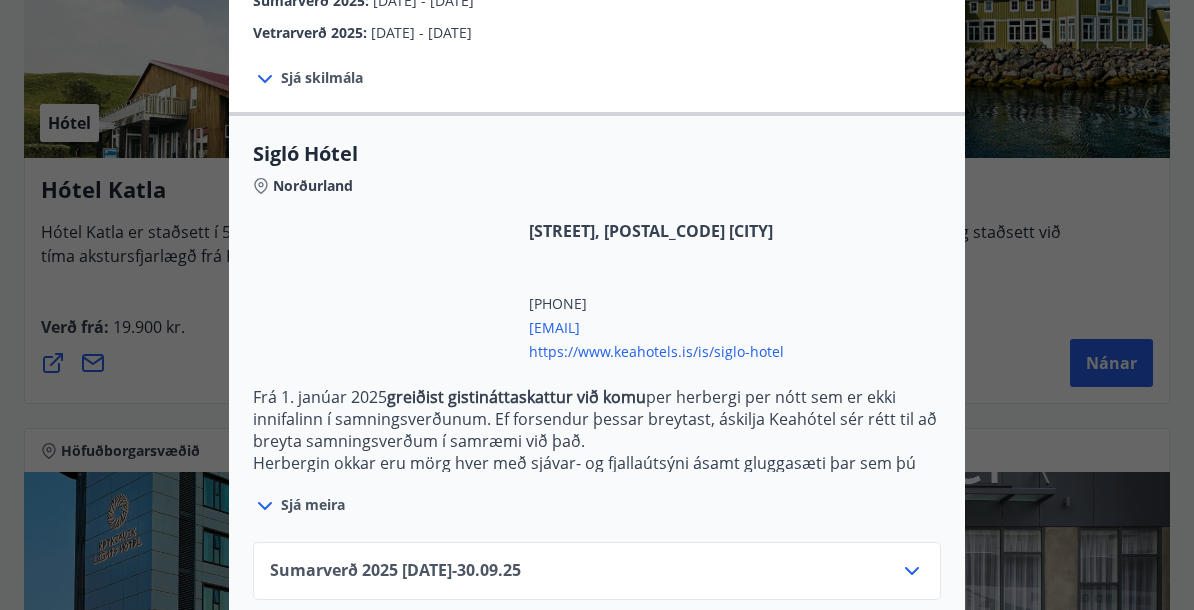 scroll, scrollTop: 515, scrollLeft: 0, axis: vertical 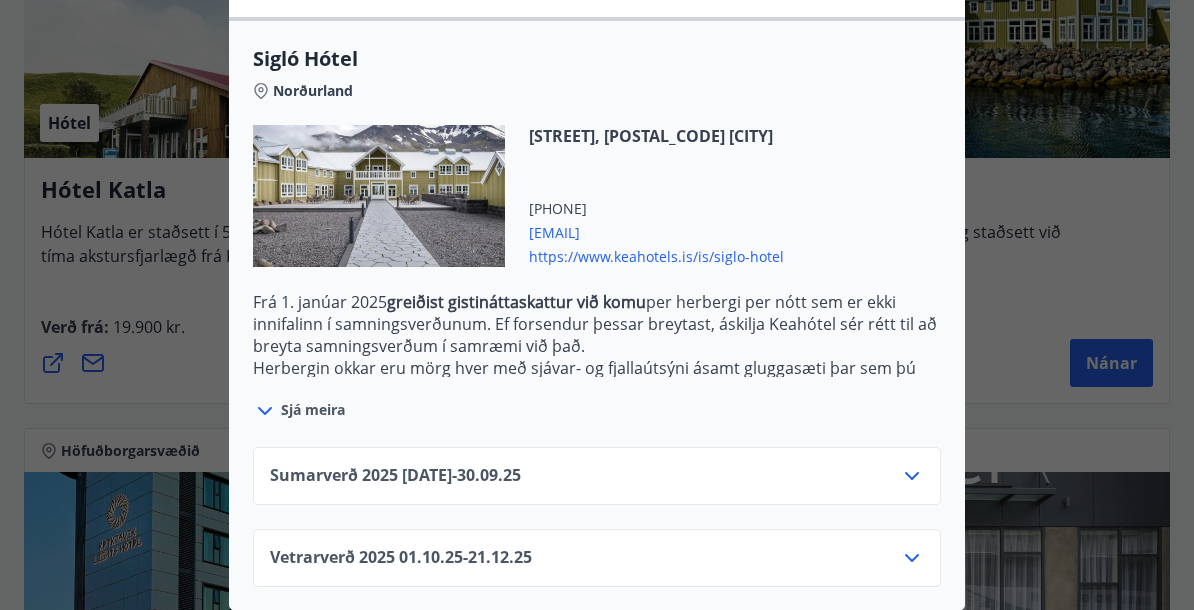 click on "Sumarverð 2025   [DATE]  -  [DATE]" at bounding box center (597, 476) 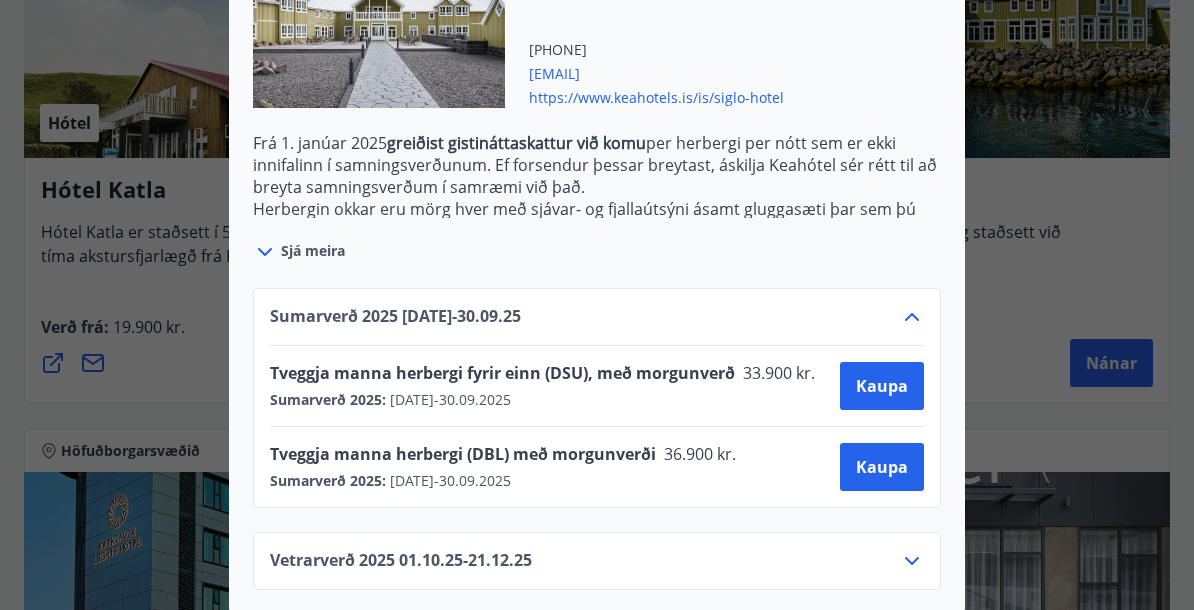 scroll, scrollTop: 677, scrollLeft: 0, axis: vertical 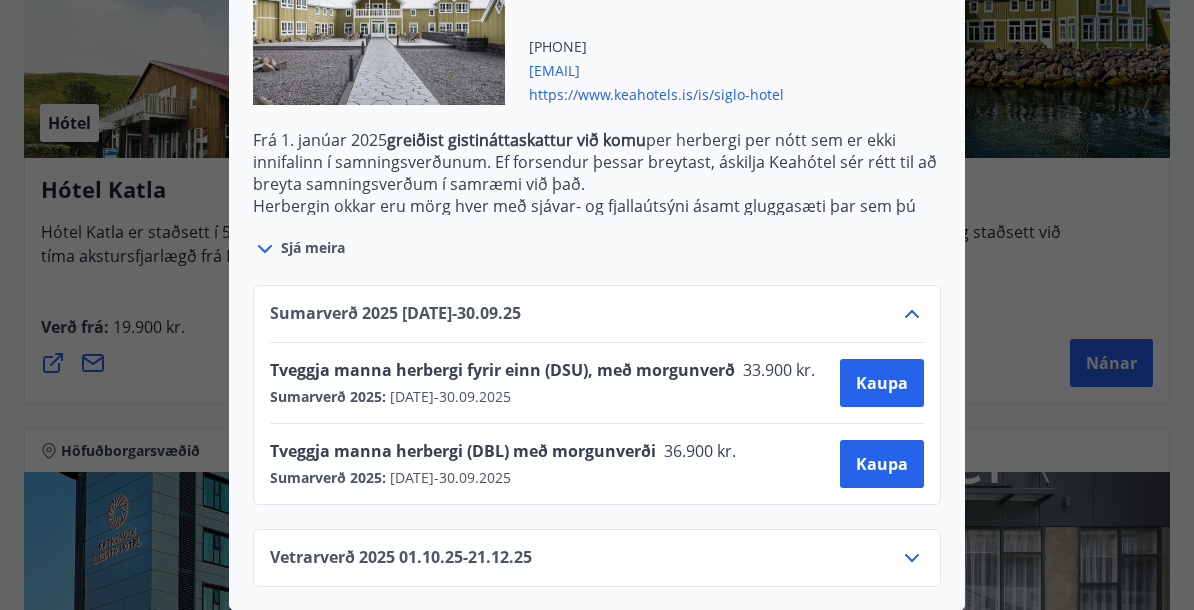 click 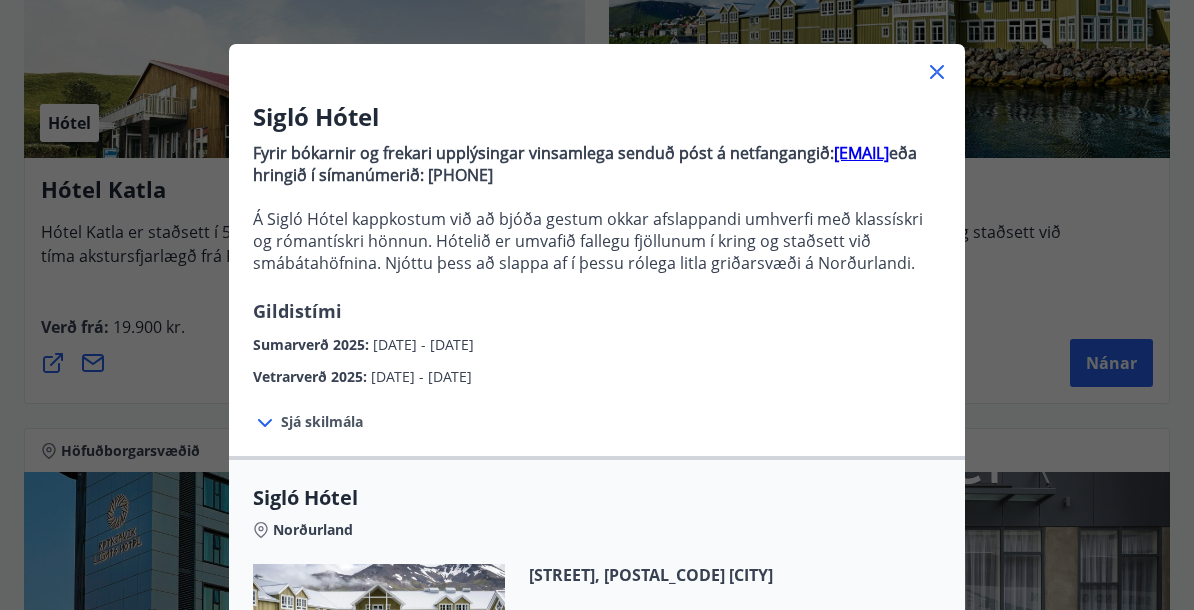 scroll, scrollTop: 0, scrollLeft: 0, axis: both 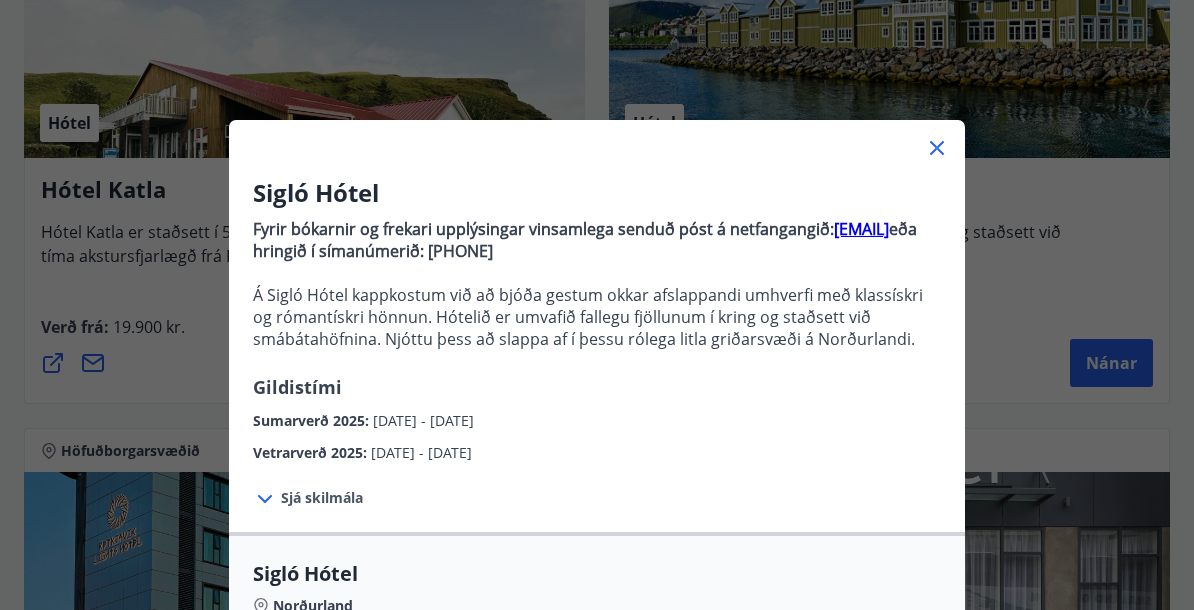 click 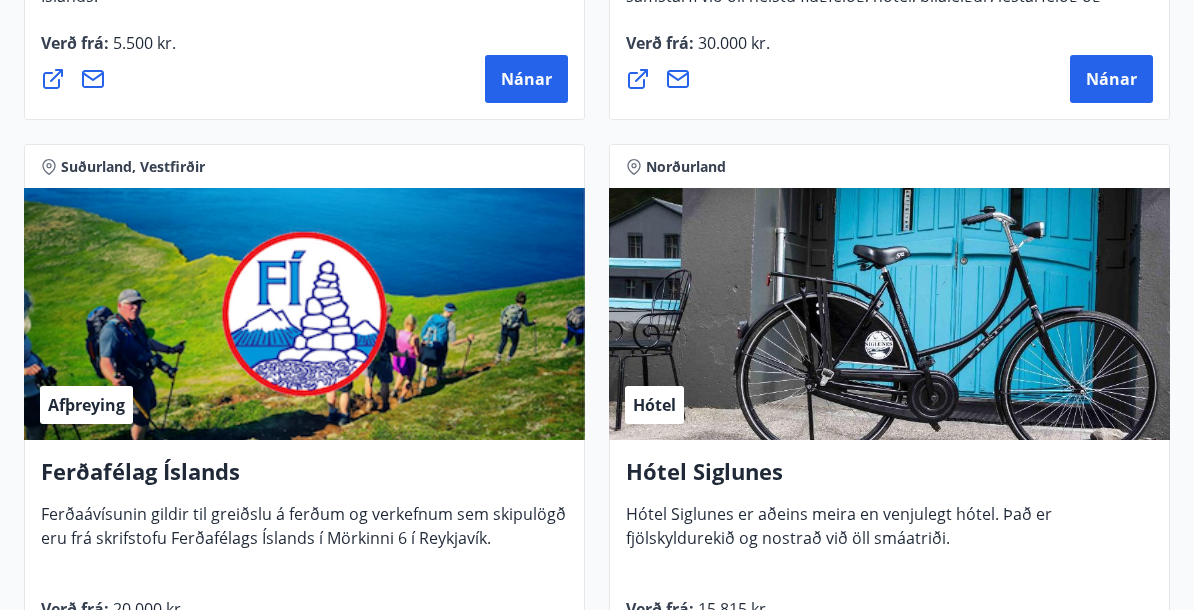 scroll, scrollTop: 0, scrollLeft: 0, axis: both 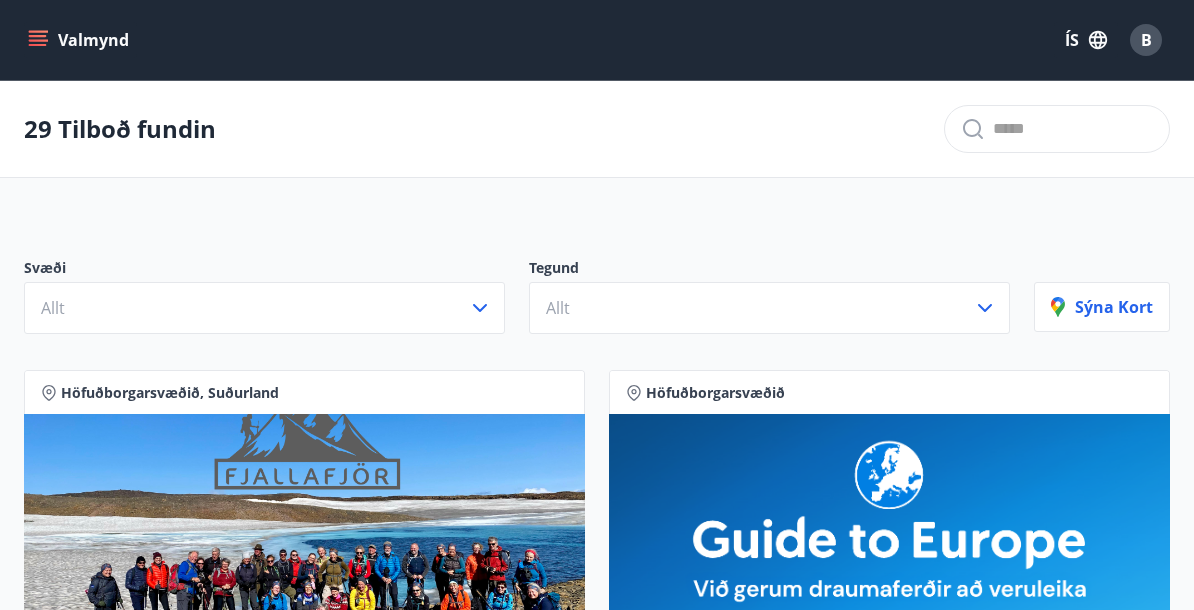 click 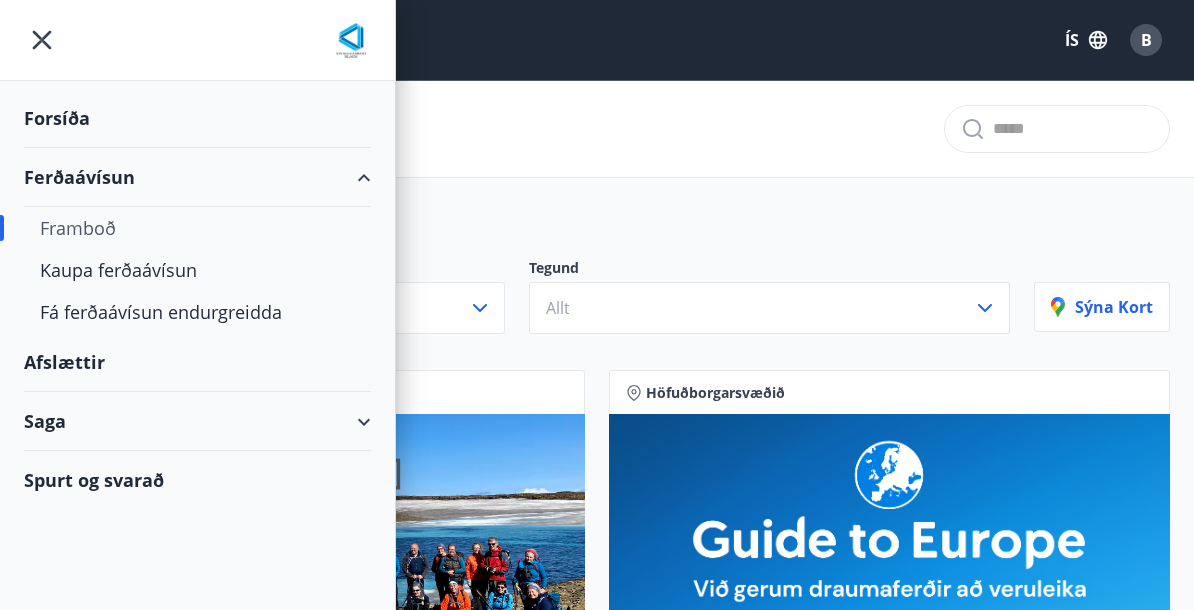 click on "Spurt og svarað" at bounding box center (197, 480) 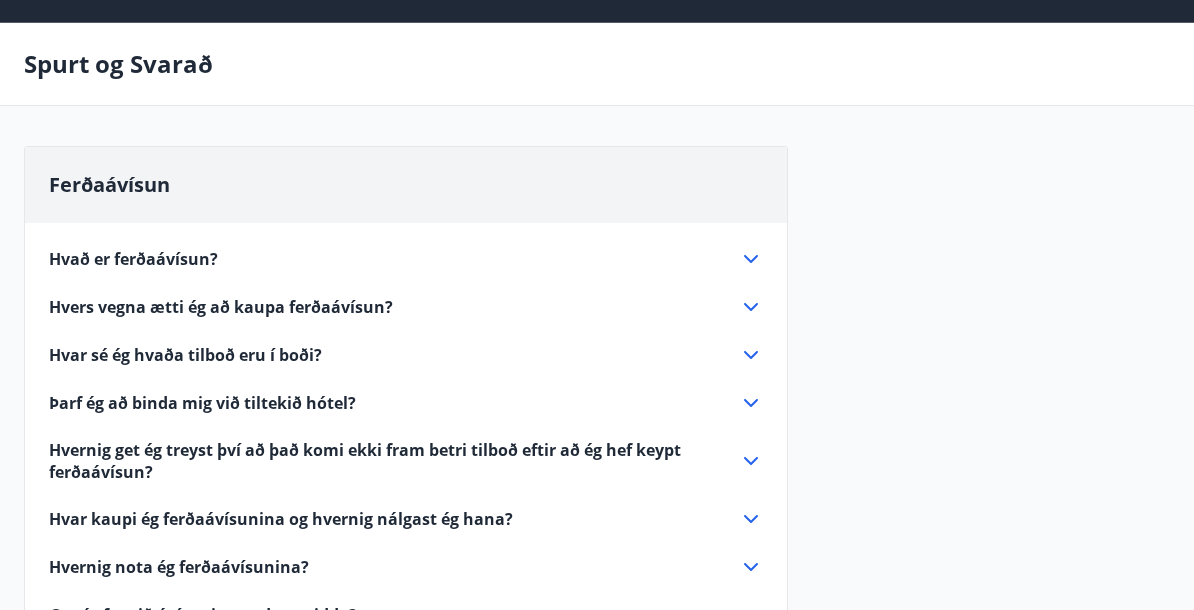 scroll, scrollTop: 68, scrollLeft: 0, axis: vertical 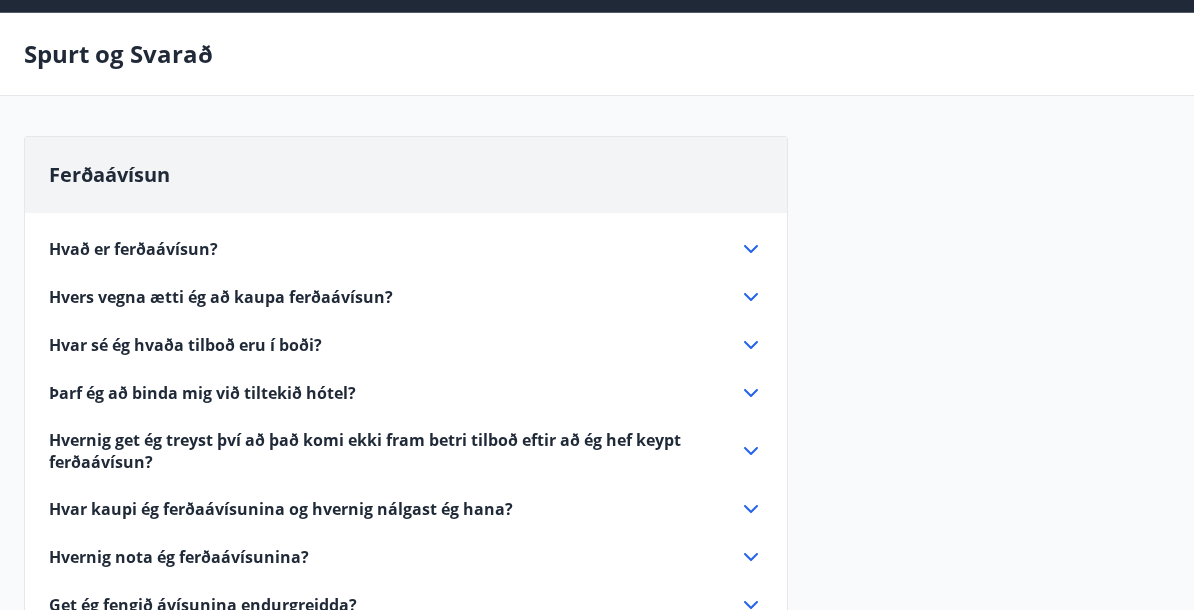 click 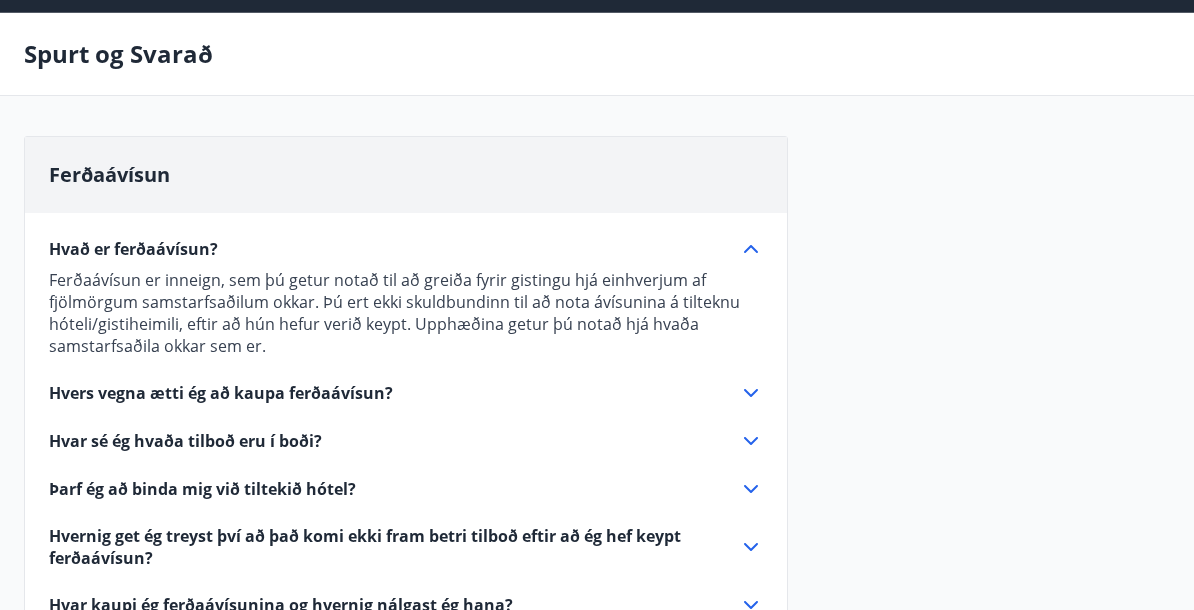 click 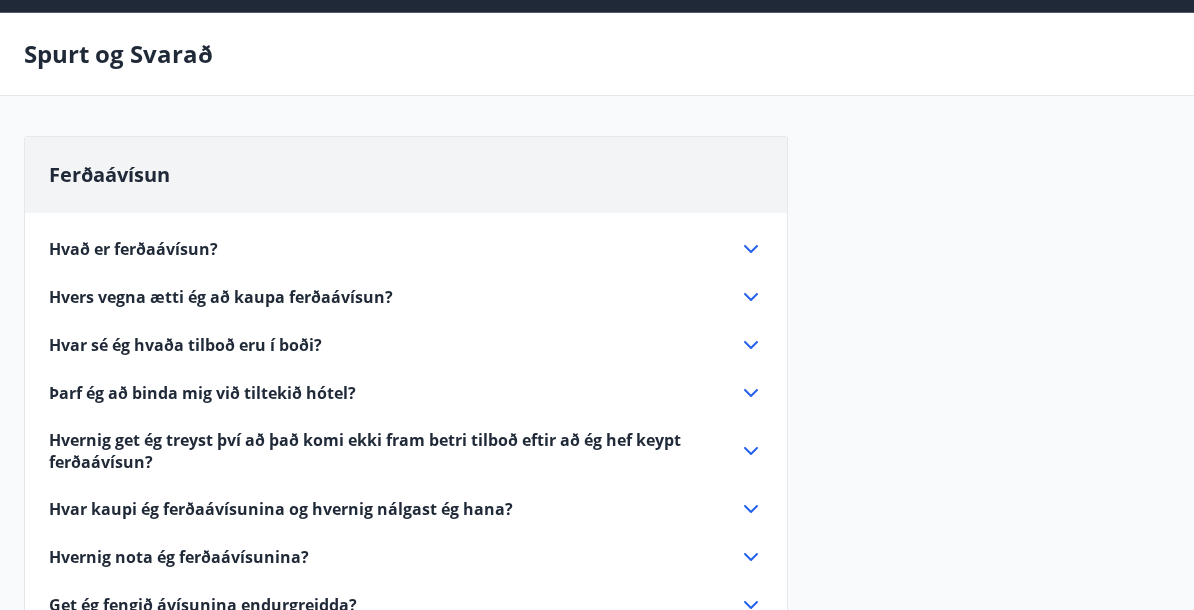 click 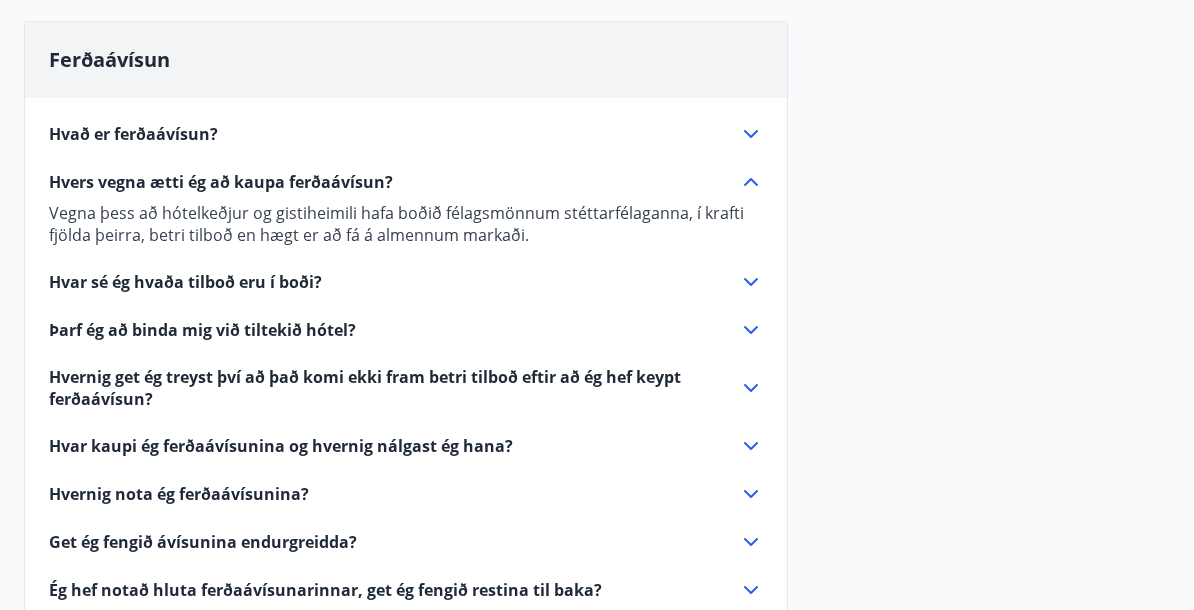 scroll, scrollTop: 186, scrollLeft: 0, axis: vertical 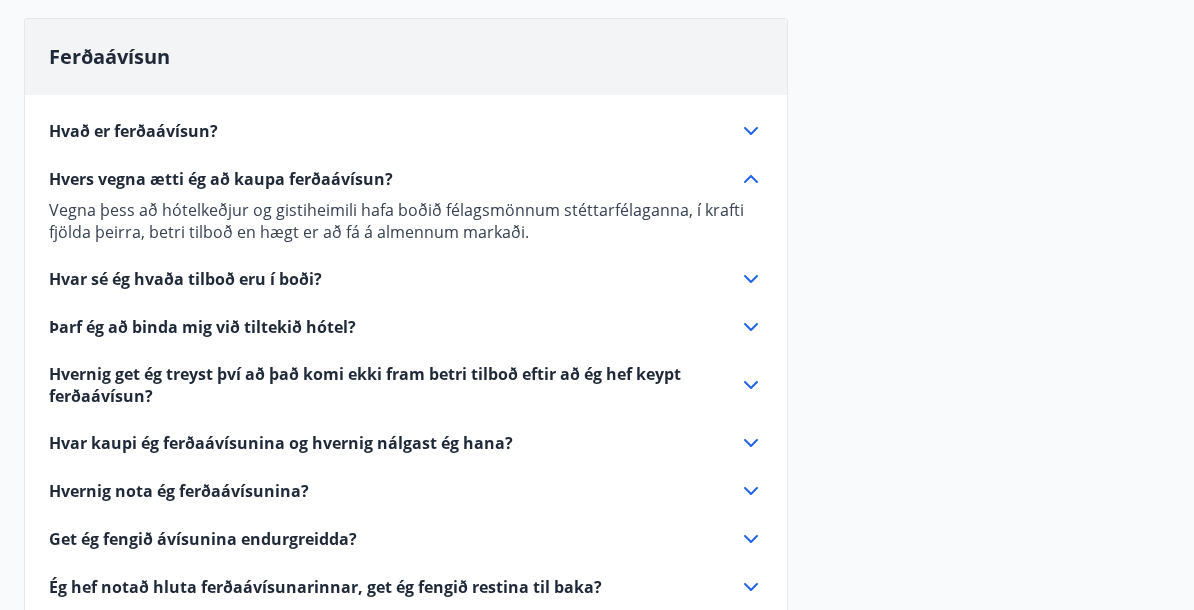 click 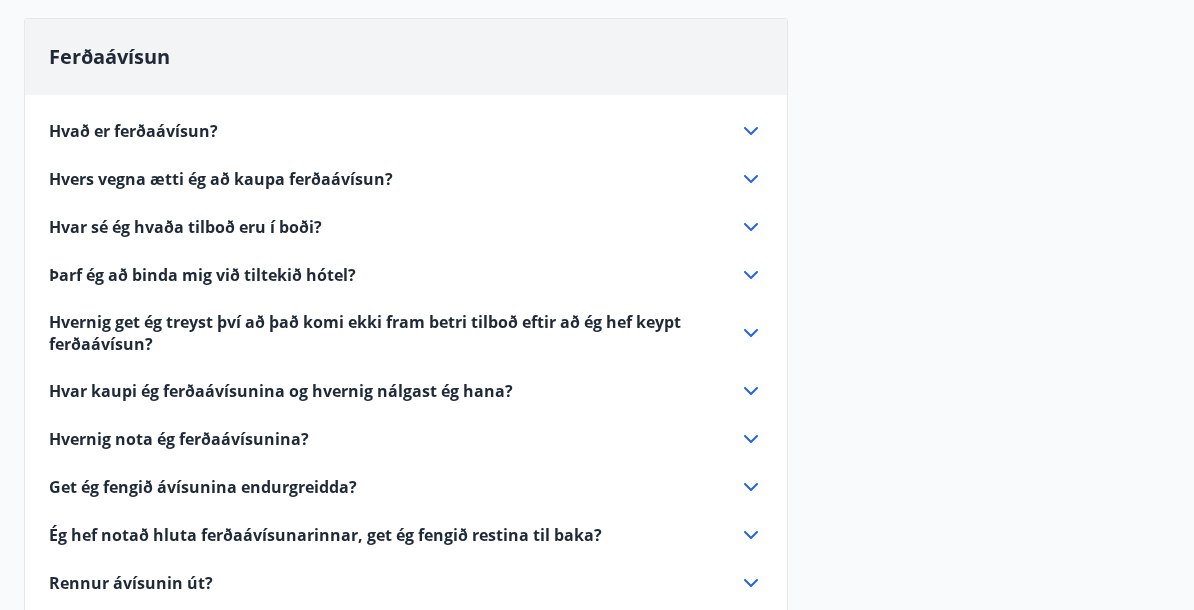click 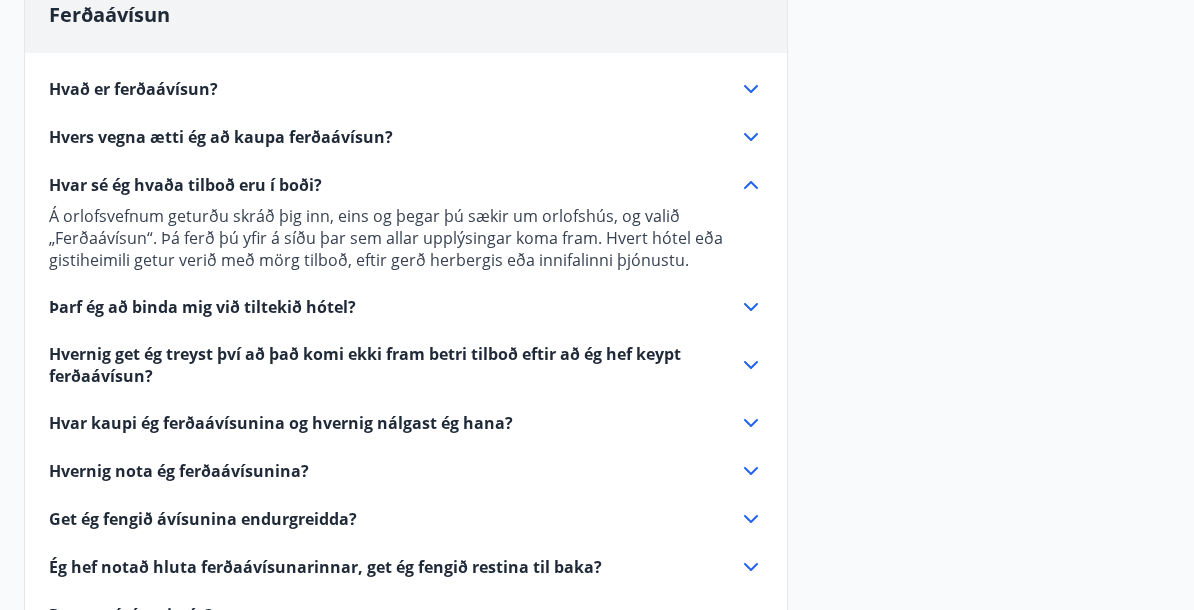 scroll, scrollTop: 241, scrollLeft: 0, axis: vertical 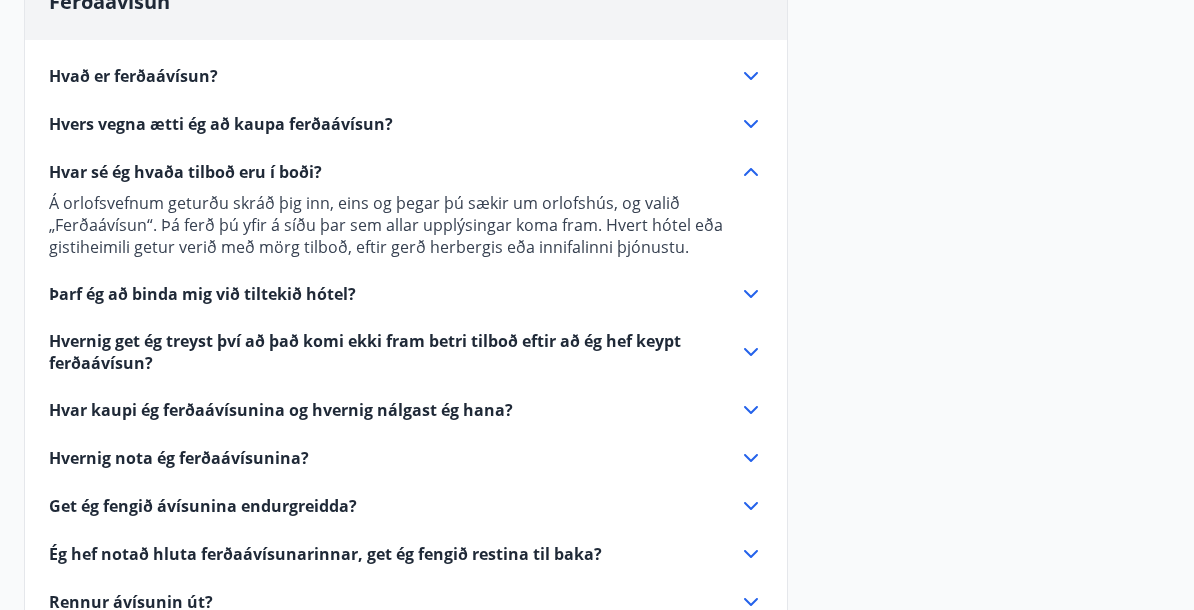 click 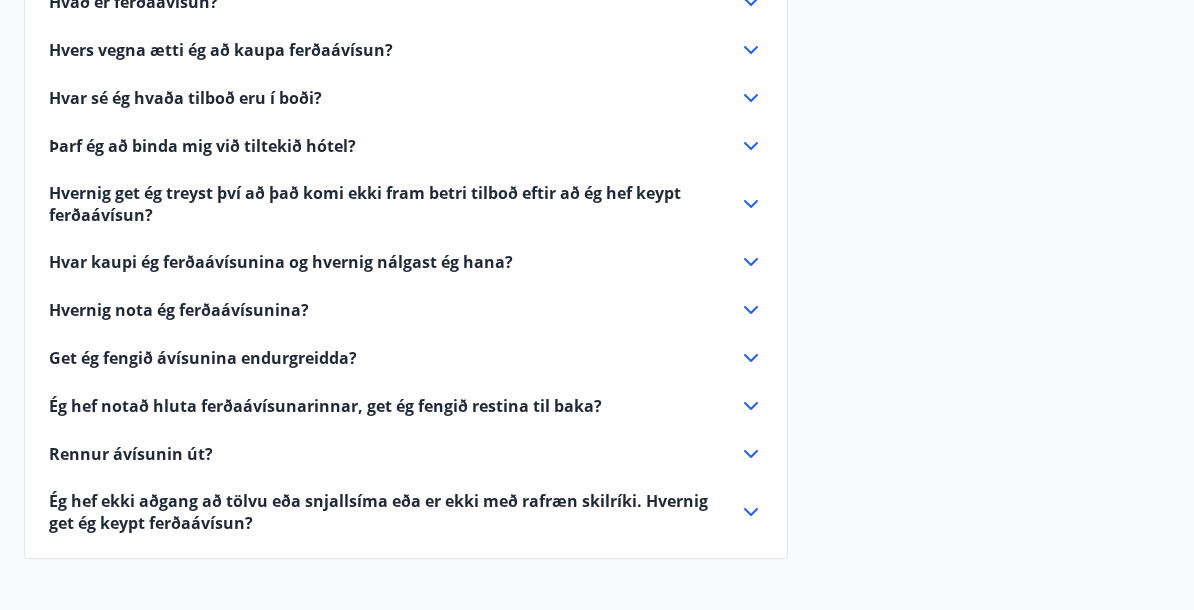 scroll, scrollTop: 330, scrollLeft: 0, axis: vertical 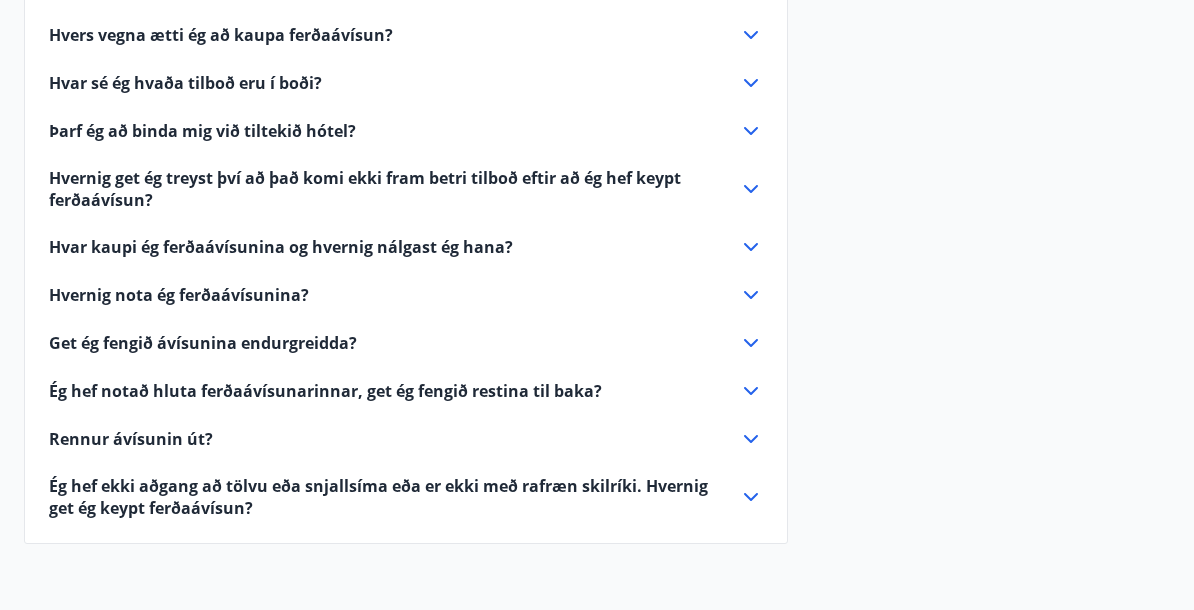 click 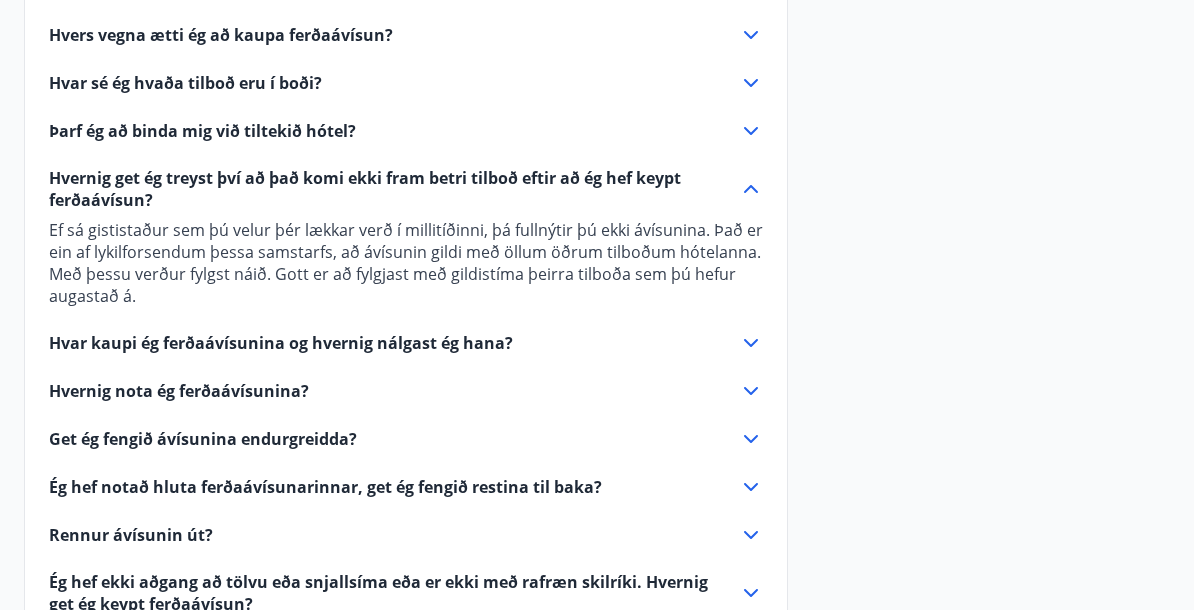 click 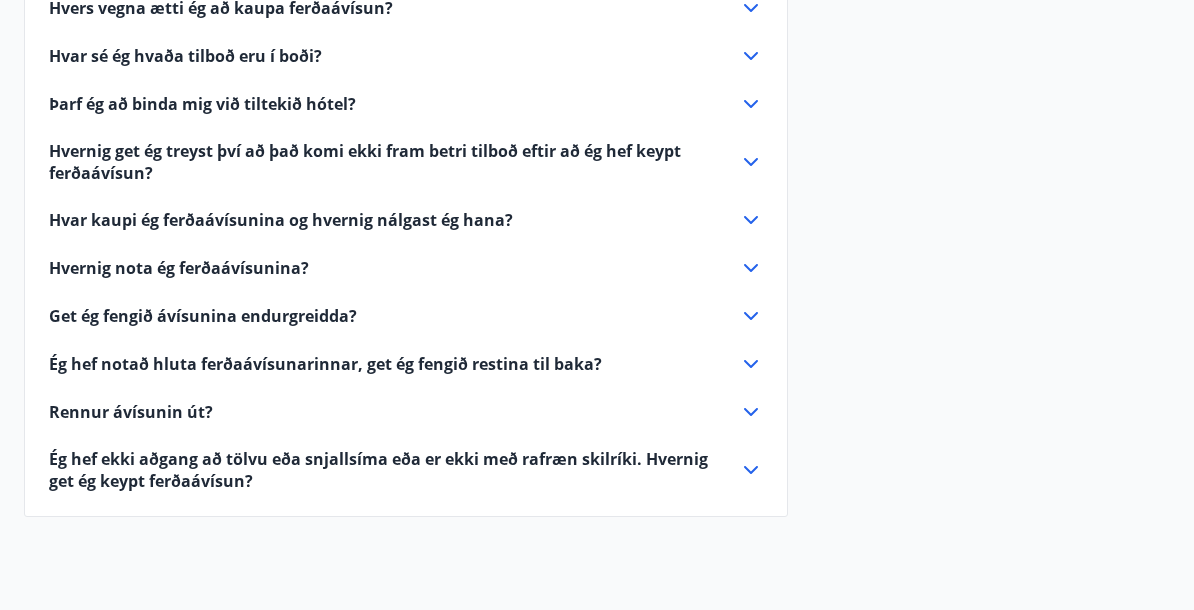 scroll, scrollTop: 360, scrollLeft: 0, axis: vertical 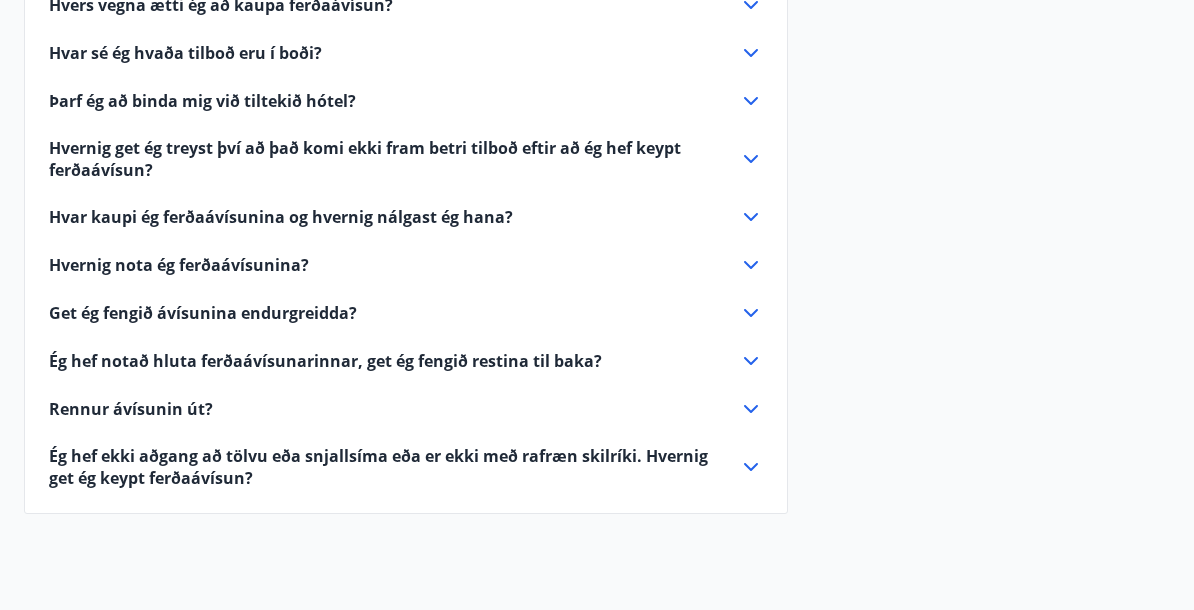 click 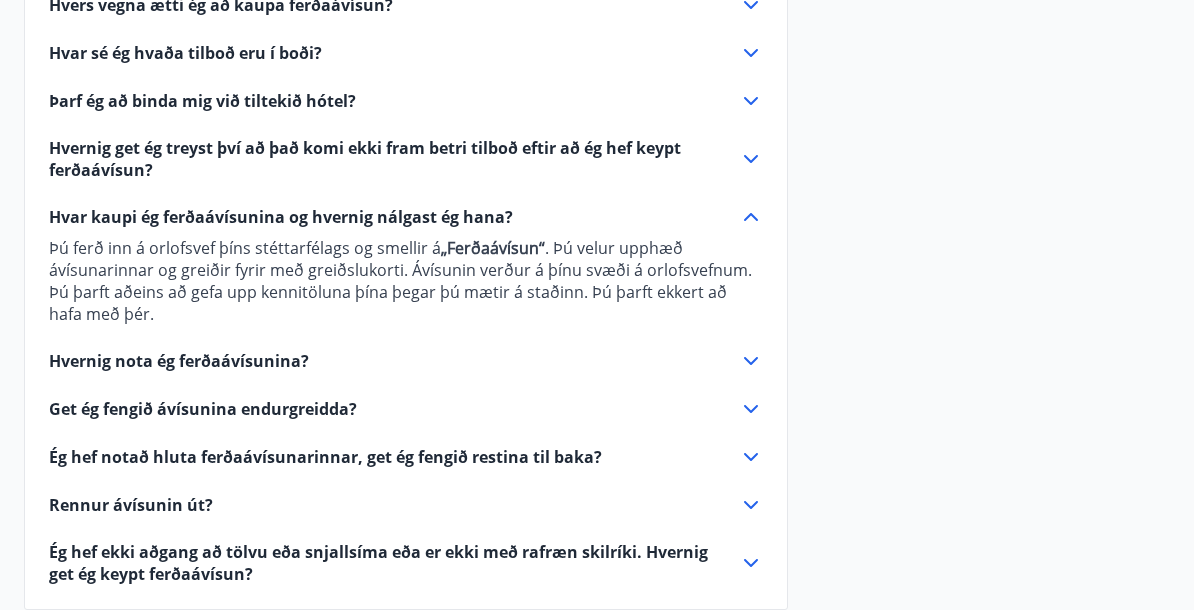 click 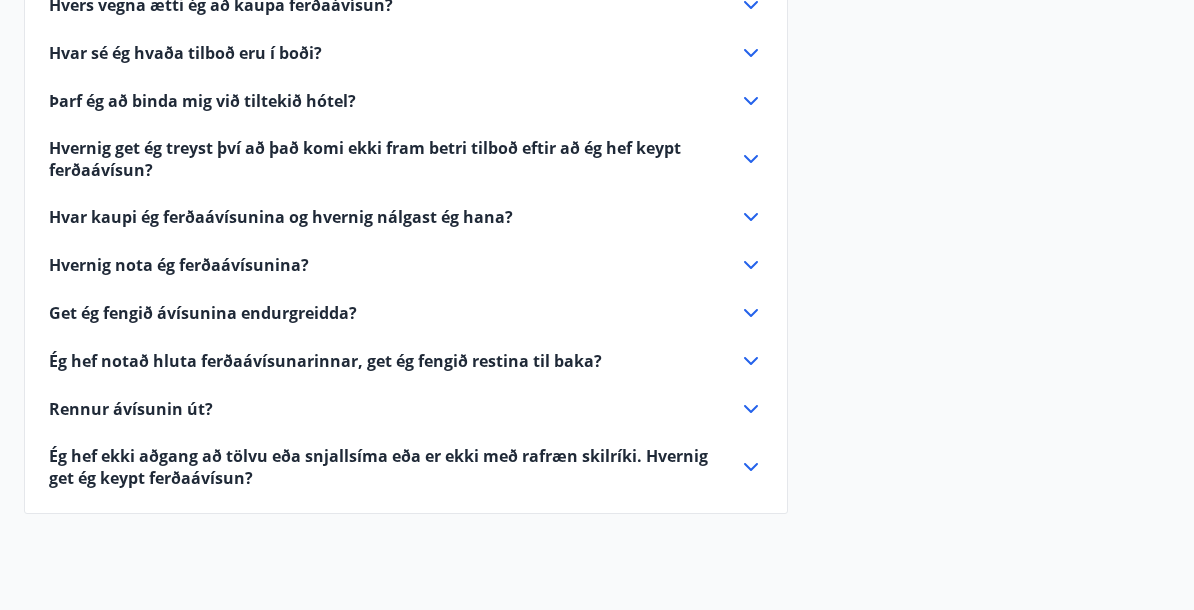 click 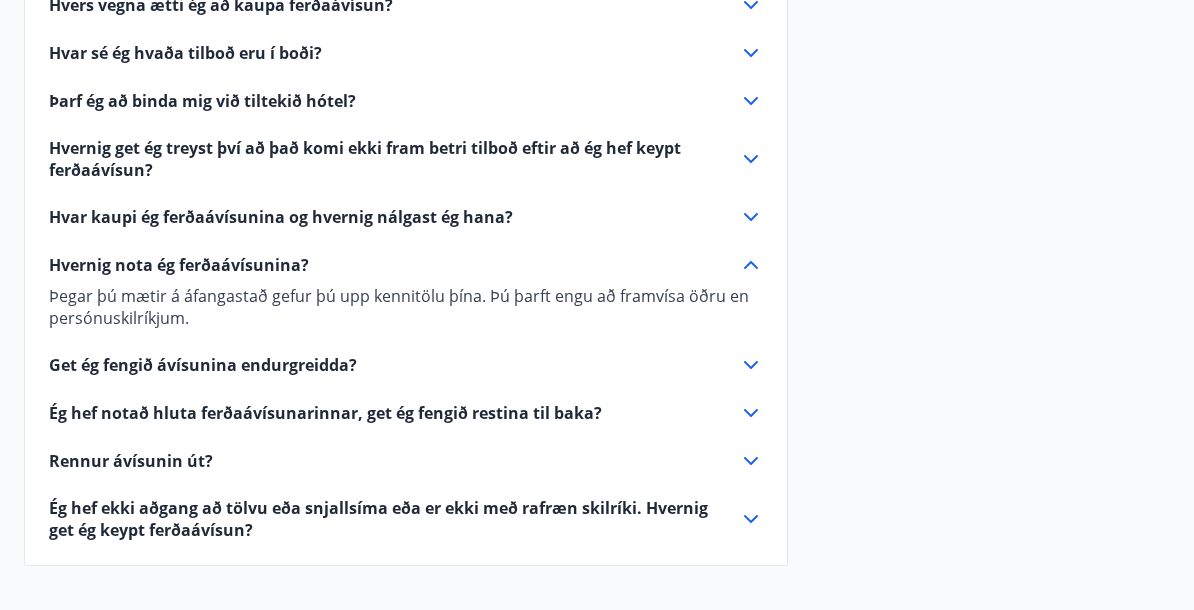 click 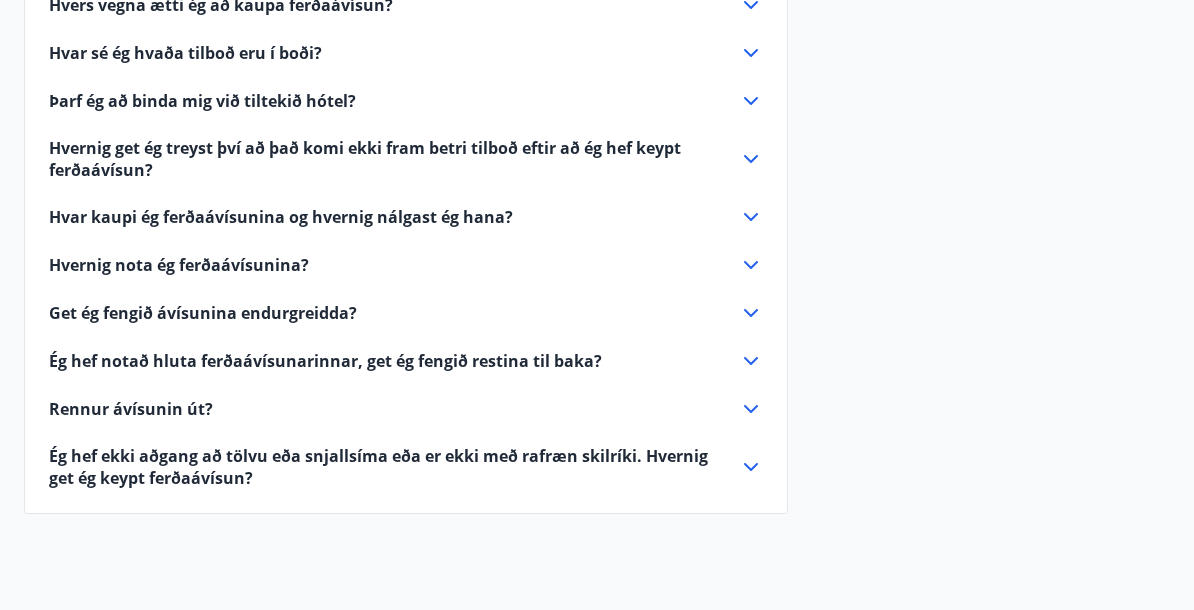 click on "Rennur ávísunin út?" at bounding box center [131, 409] 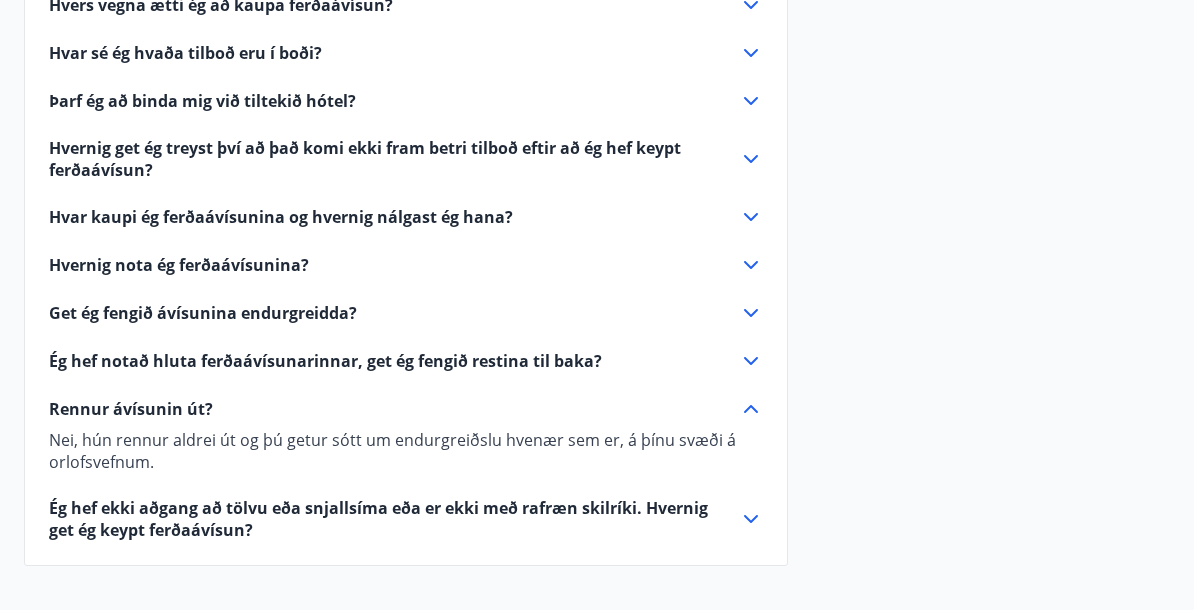 click on "Rennur ávísunin út?" at bounding box center (131, 409) 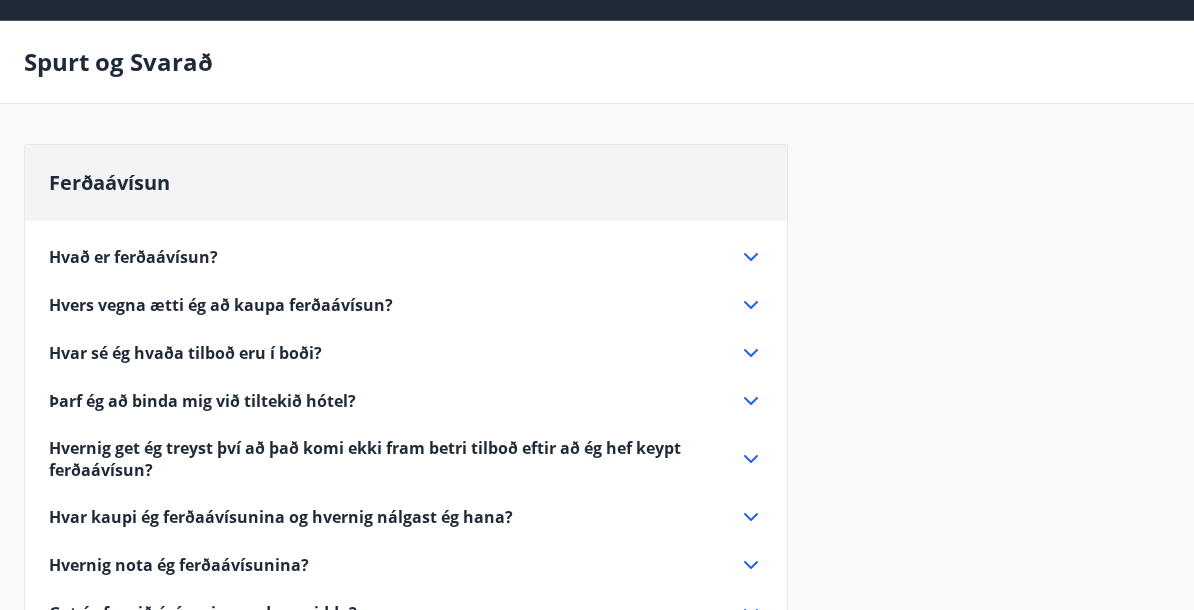 scroll, scrollTop: 0, scrollLeft: 0, axis: both 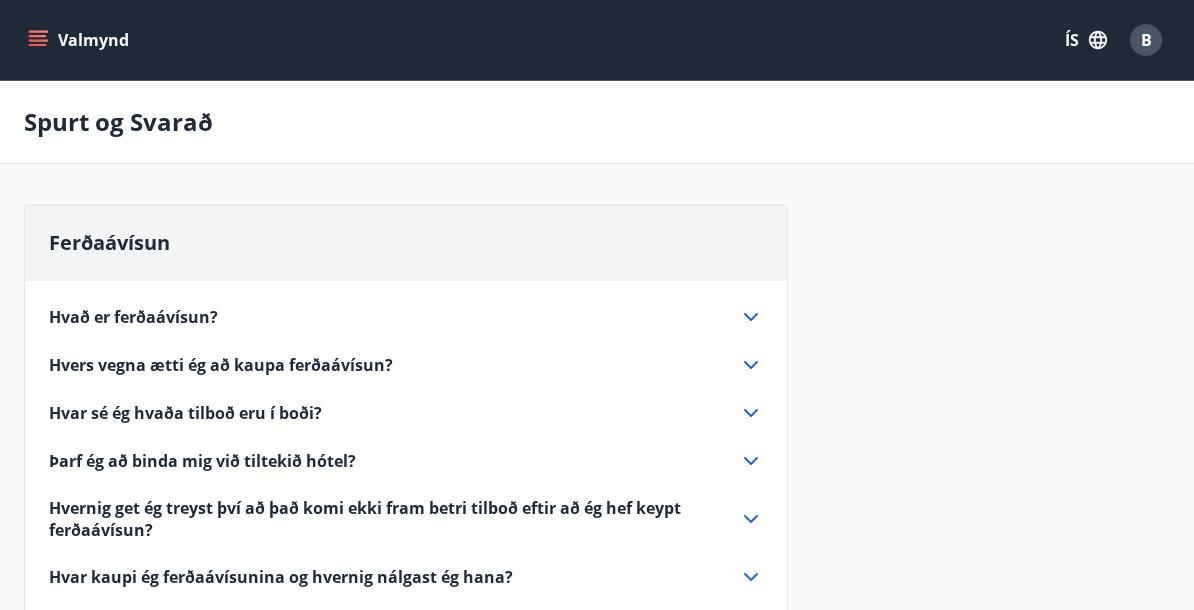 click 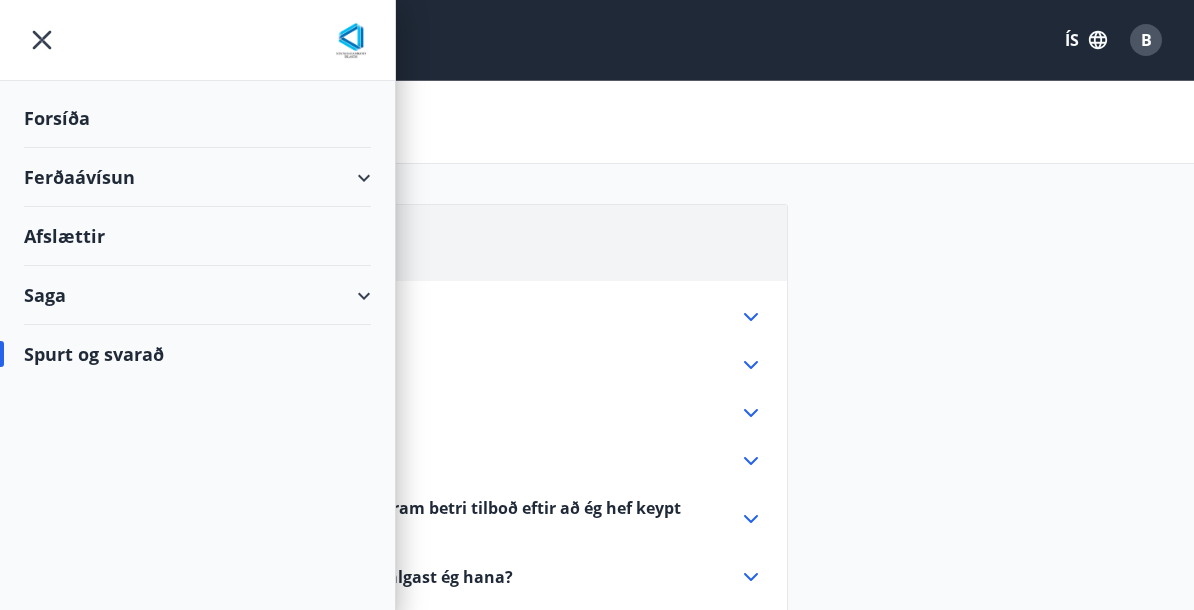 click on "Saga" at bounding box center [197, 295] 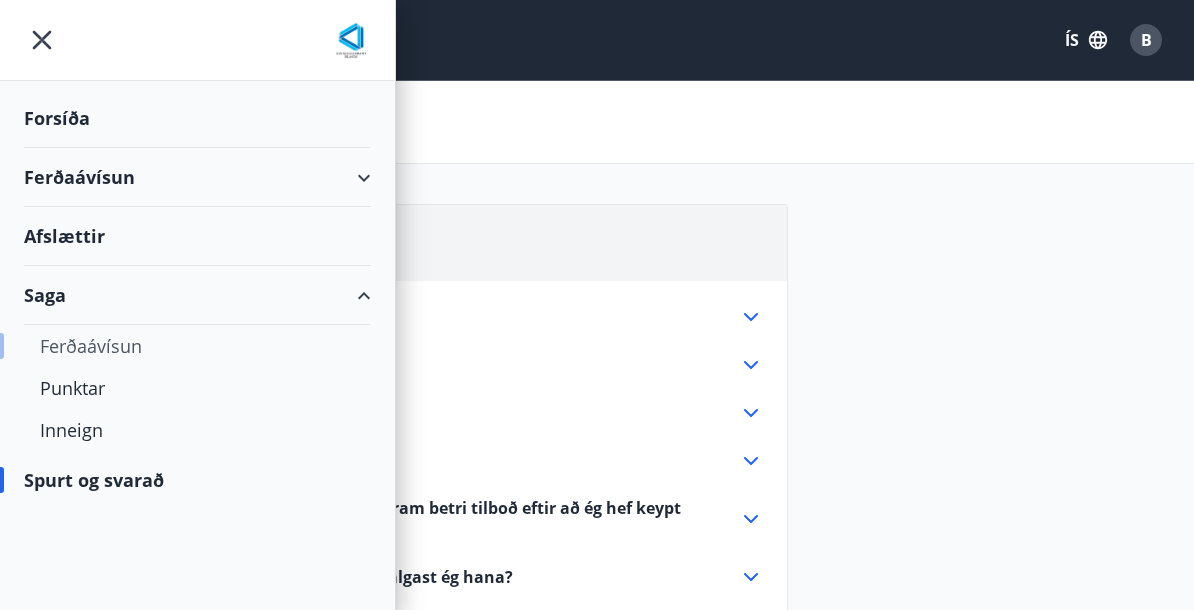click on "Ferðaávísun" at bounding box center (197, 346) 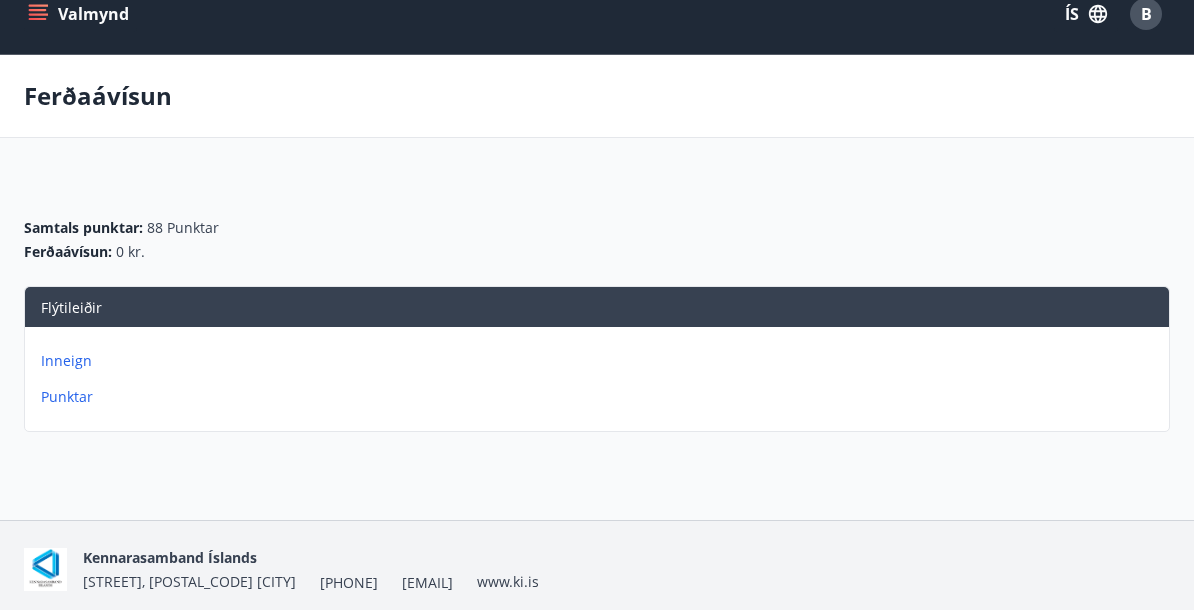 scroll, scrollTop: 0, scrollLeft: 0, axis: both 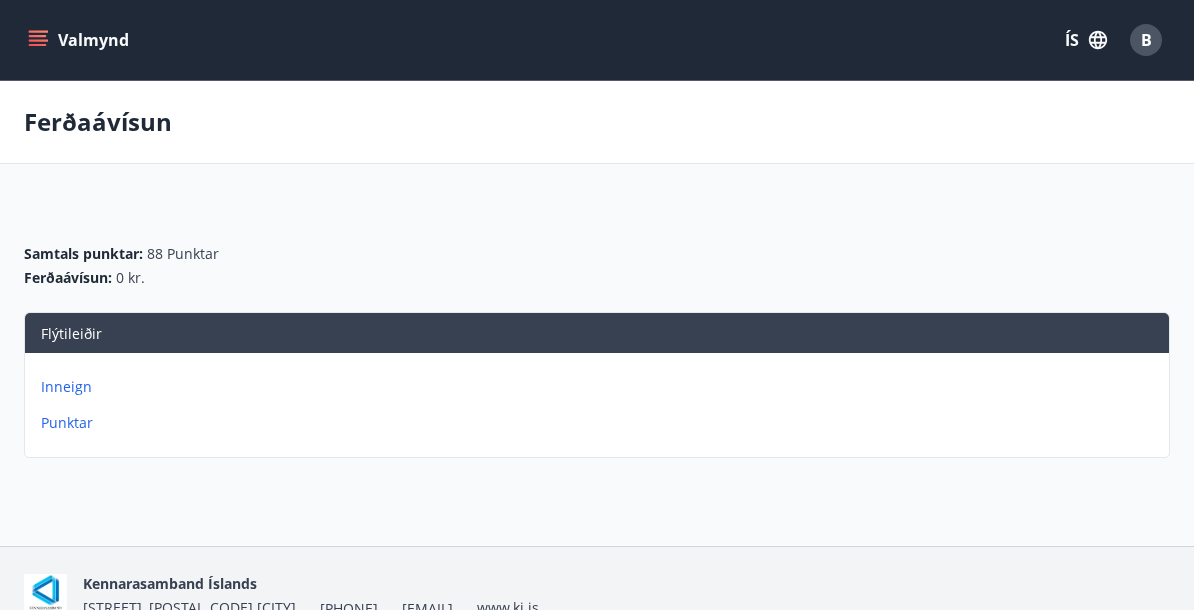 click on "Inneign" at bounding box center [601, 387] 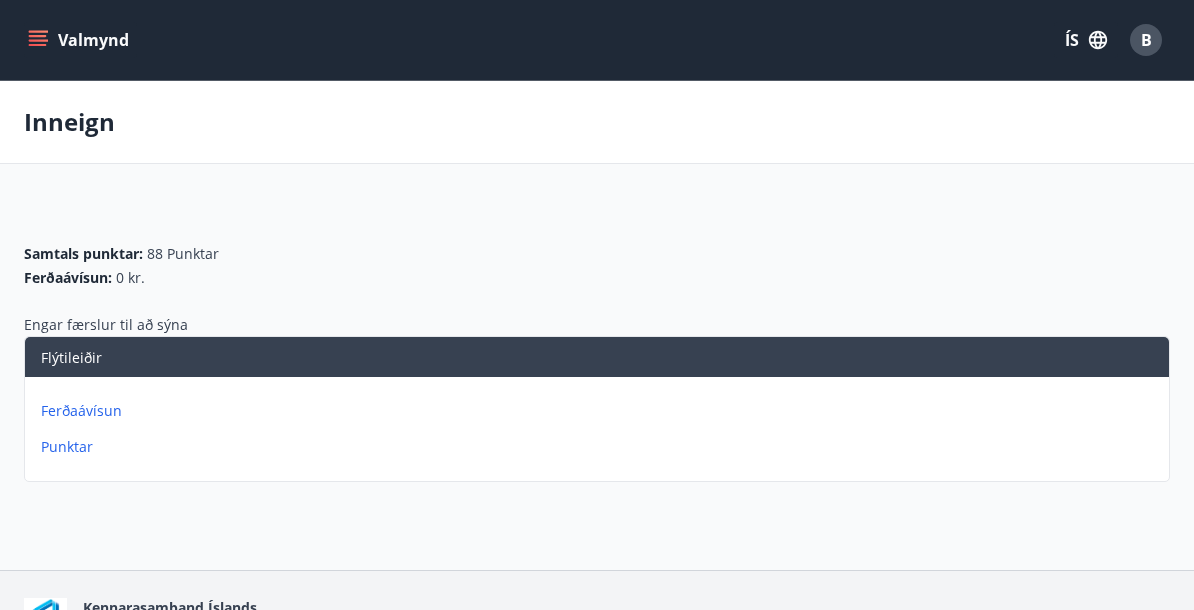 click on "Punktar" at bounding box center (601, 447) 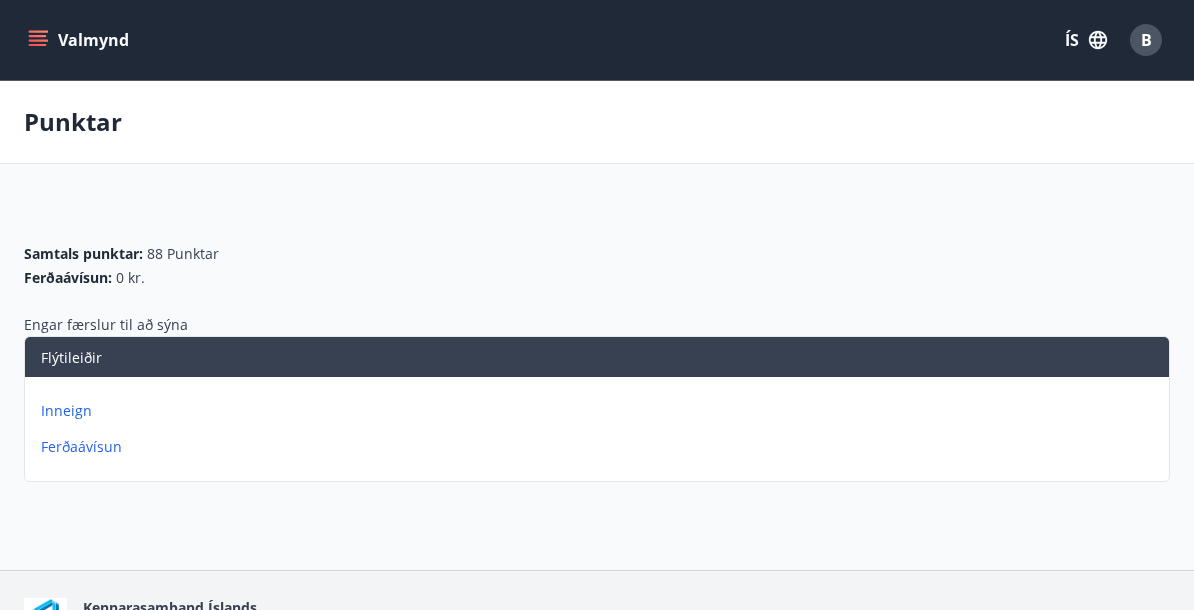click 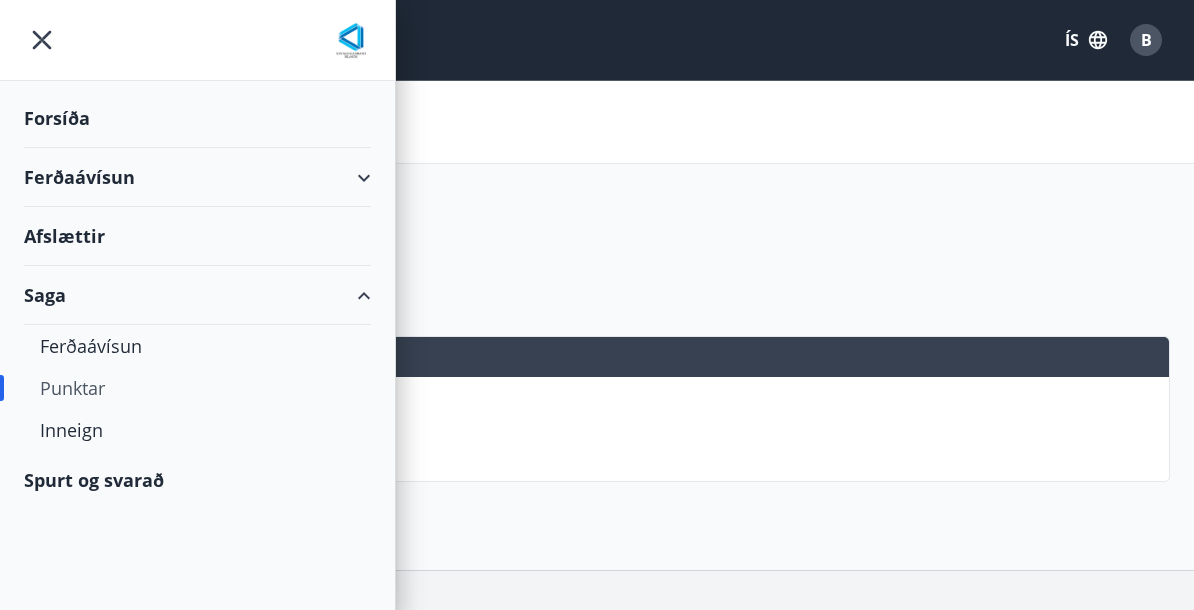 click on "Afslættir" at bounding box center (197, 236) 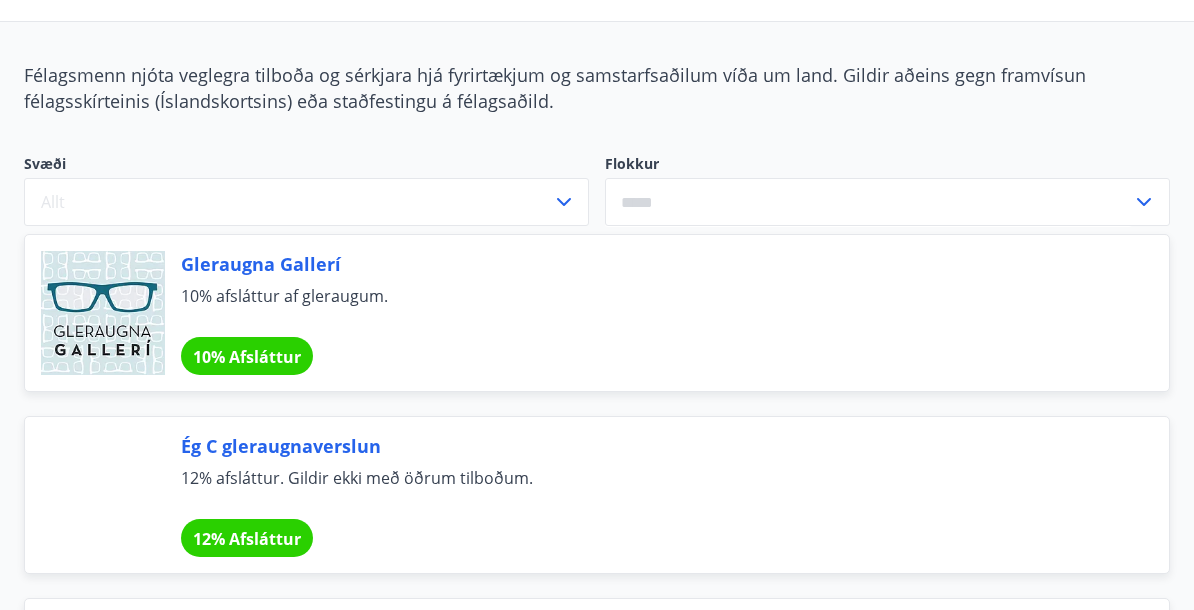 scroll, scrollTop: 0, scrollLeft: 0, axis: both 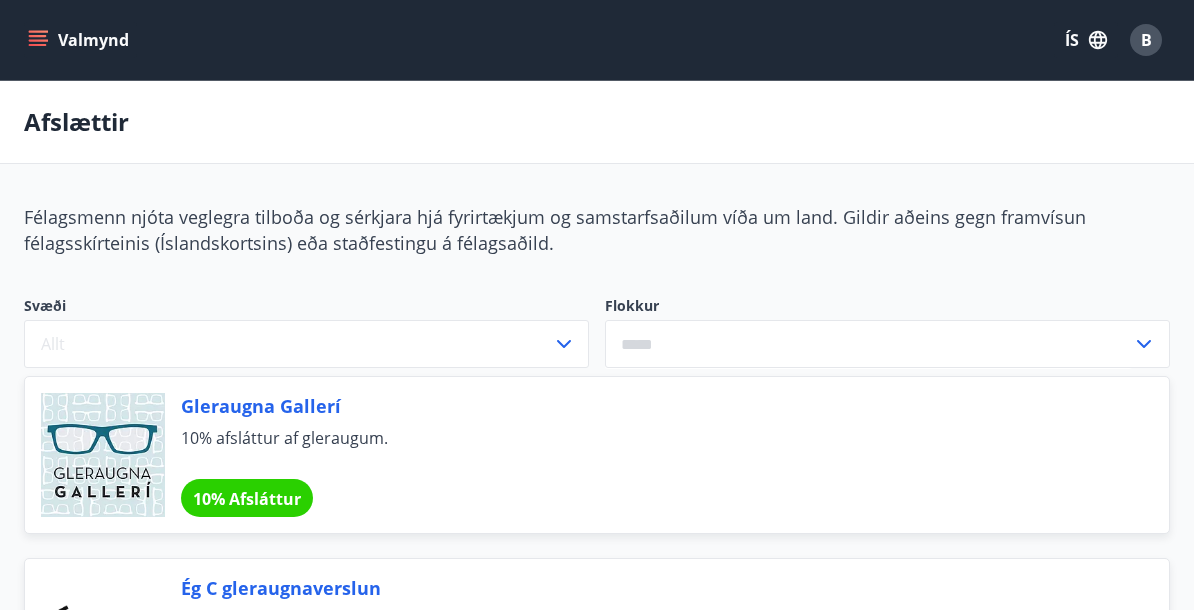 click 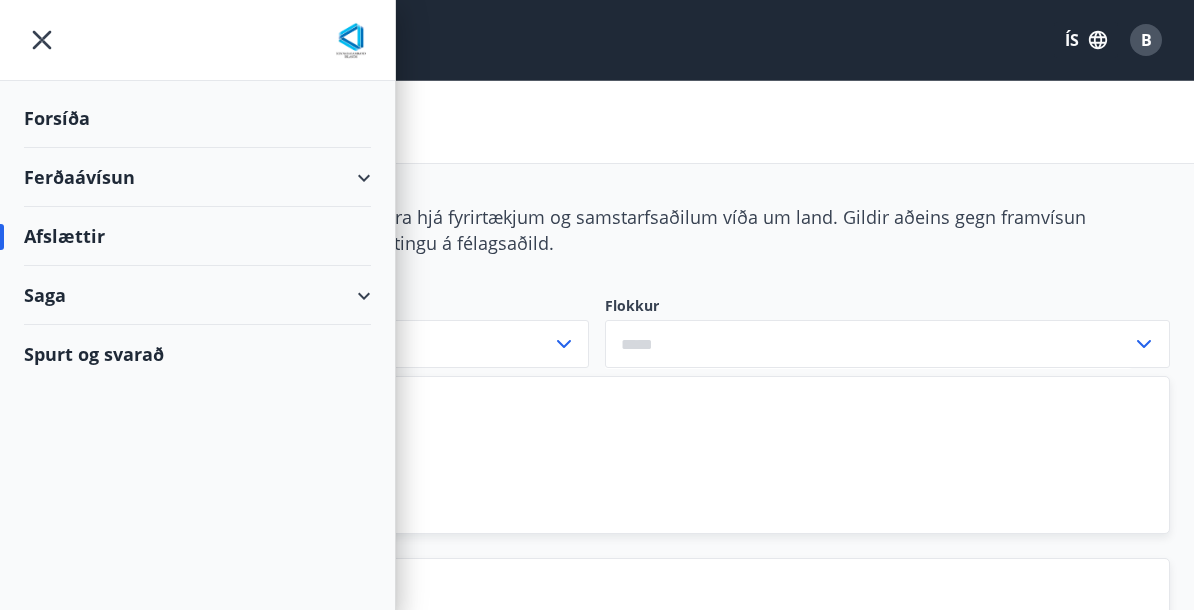 click on "Saga" at bounding box center (197, 295) 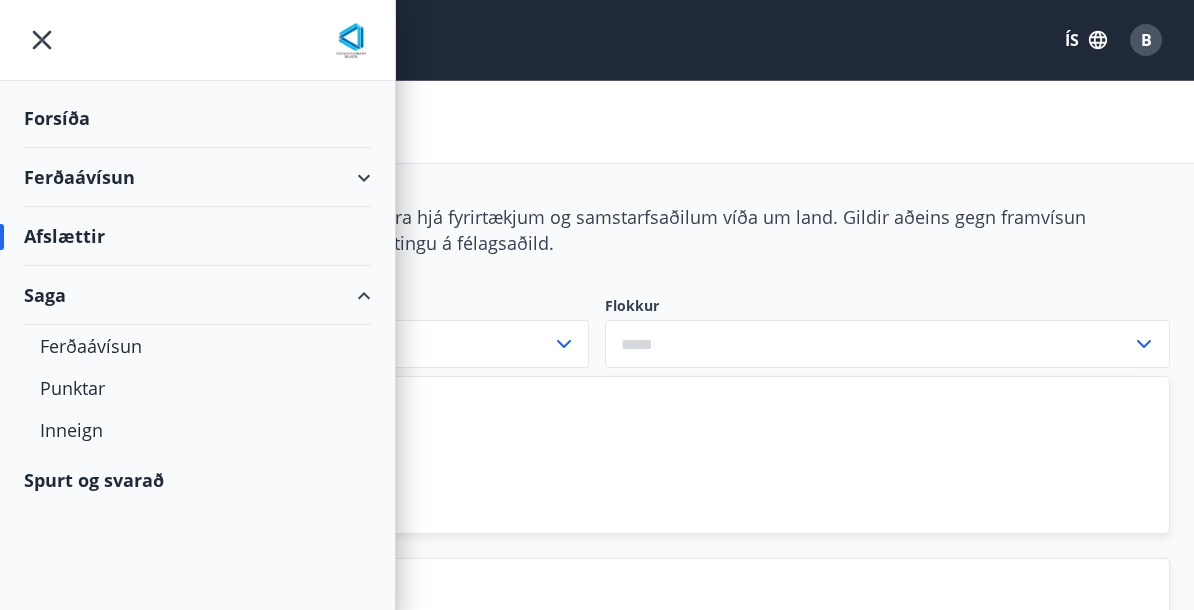 click on "Spurt og svarað" at bounding box center [197, 480] 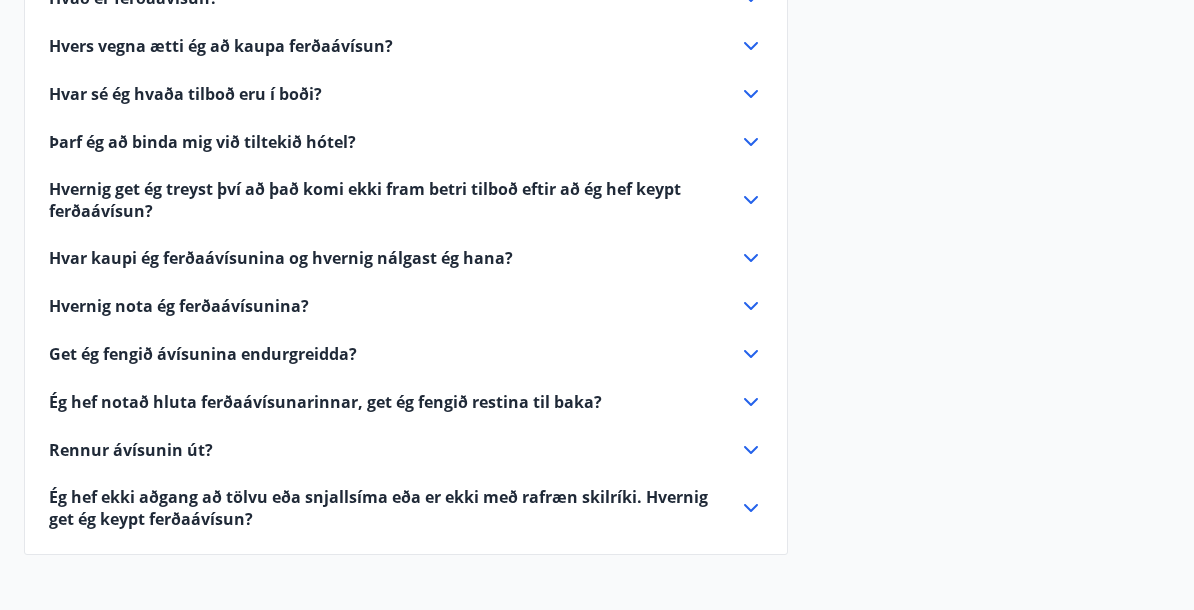 scroll, scrollTop: 325, scrollLeft: 0, axis: vertical 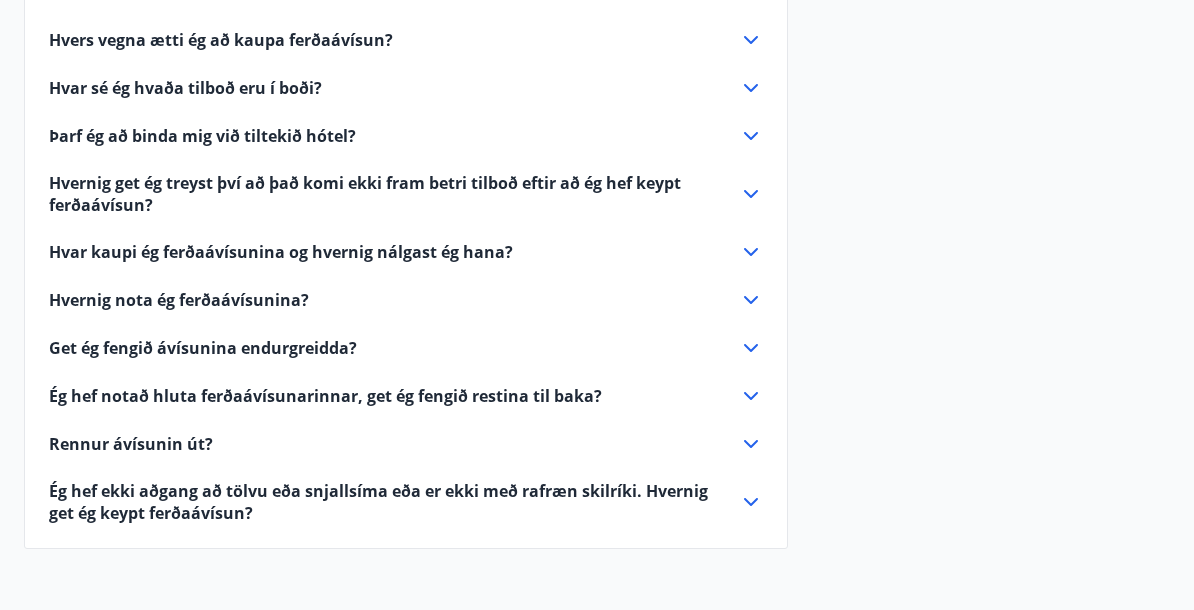 click on "Hvar kaupi ég ferðaávísunina og hvernig nálgast ég hana?" at bounding box center (281, 252) 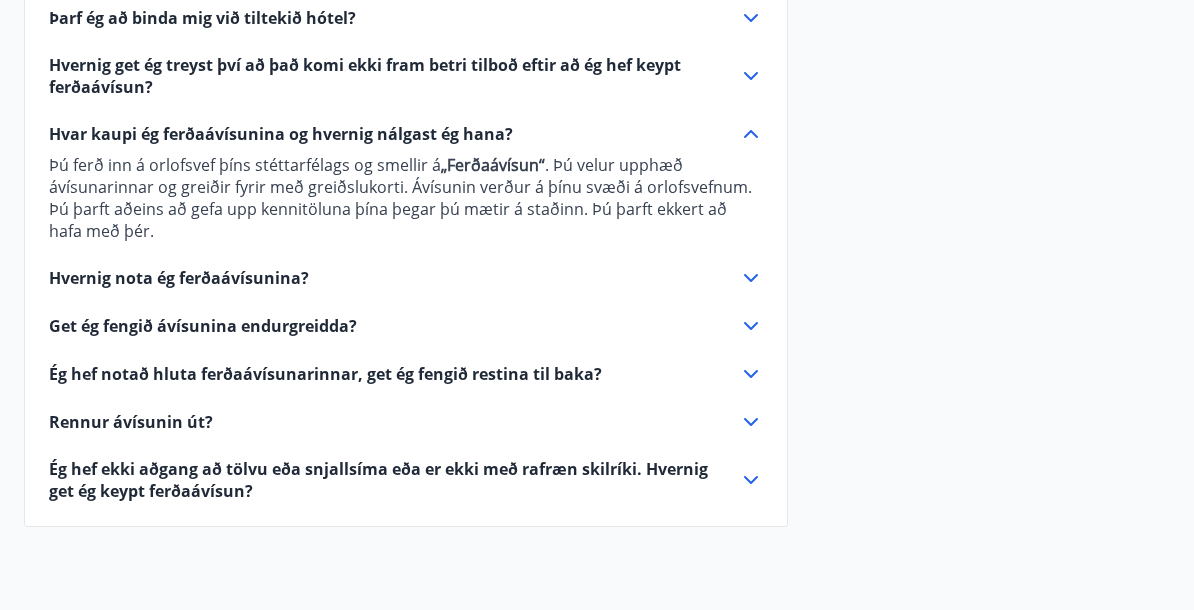 scroll, scrollTop: 0, scrollLeft: 0, axis: both 